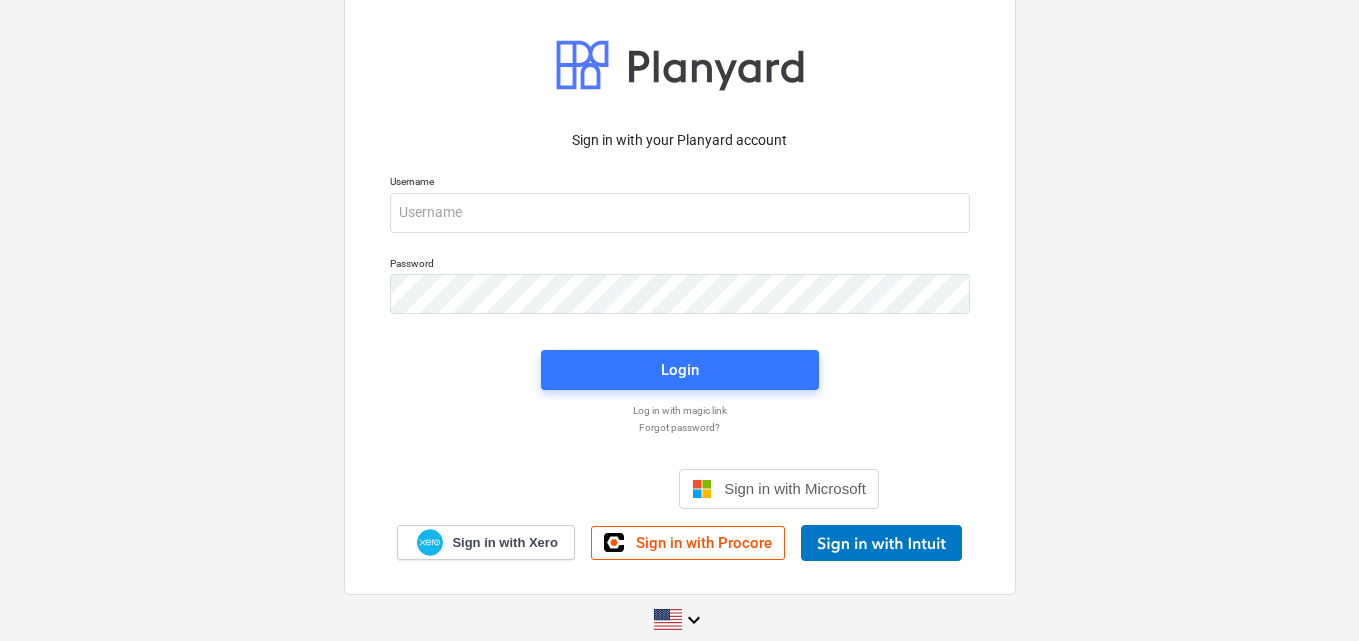 scroll, scrollTop: 41, scrollLeft: 0, axis: vertical 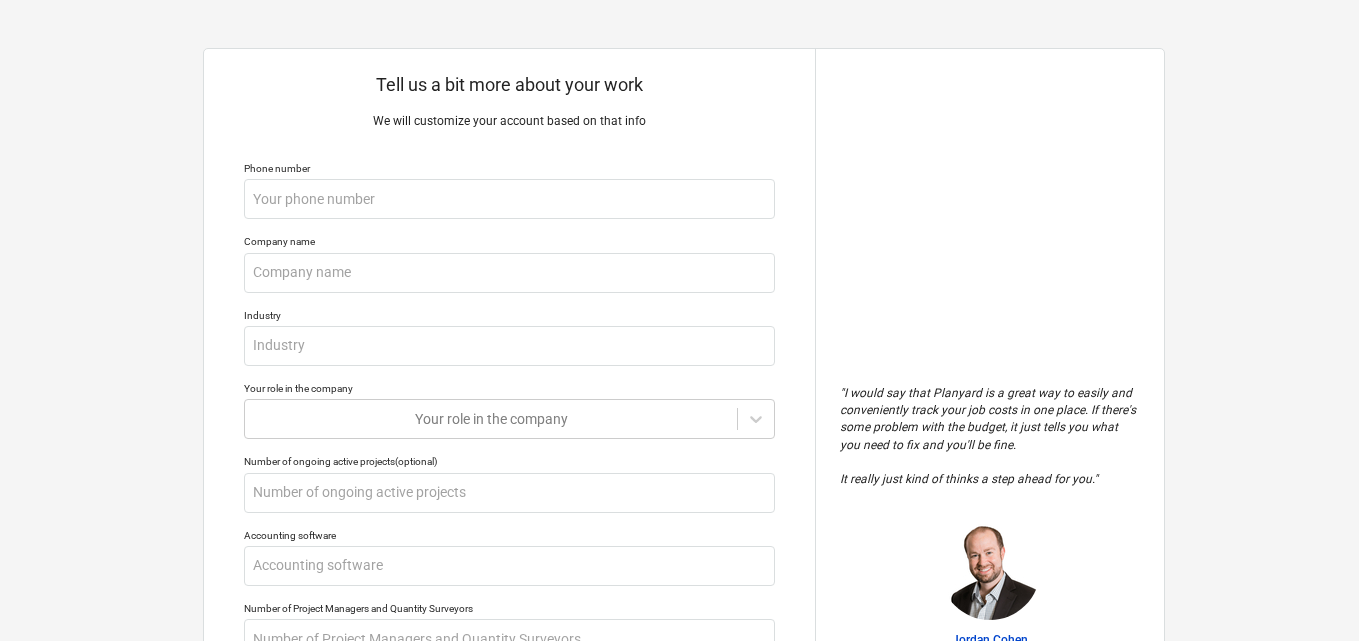 click on "" I would say that Planyard is a great way to easily and conveniently track your job costs in one place. If there's some problem with the budget, it just tells you what you need to fix and you'll be fine.
It really just kind of thinks a step ahead for you. " [FIRST] [LAST] Partner - TITN Development [STATE], [COUNTRY]" at bounding box center (989, 530) 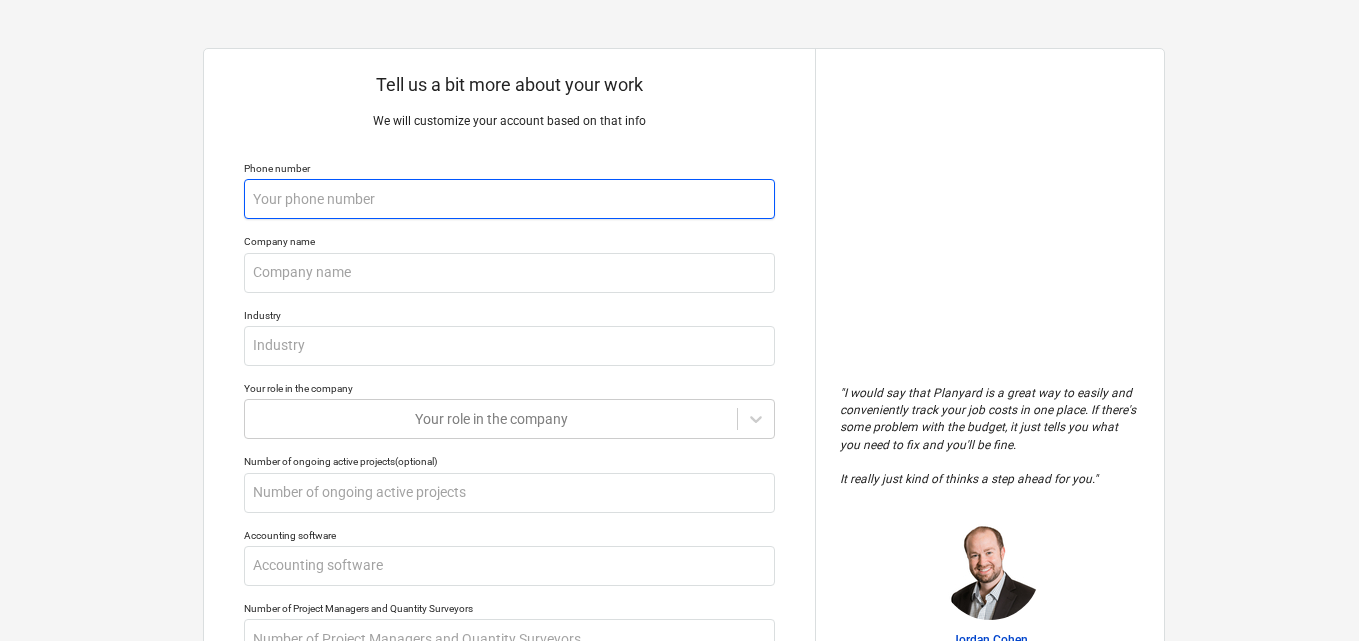 click at bounding box center (509, 199) 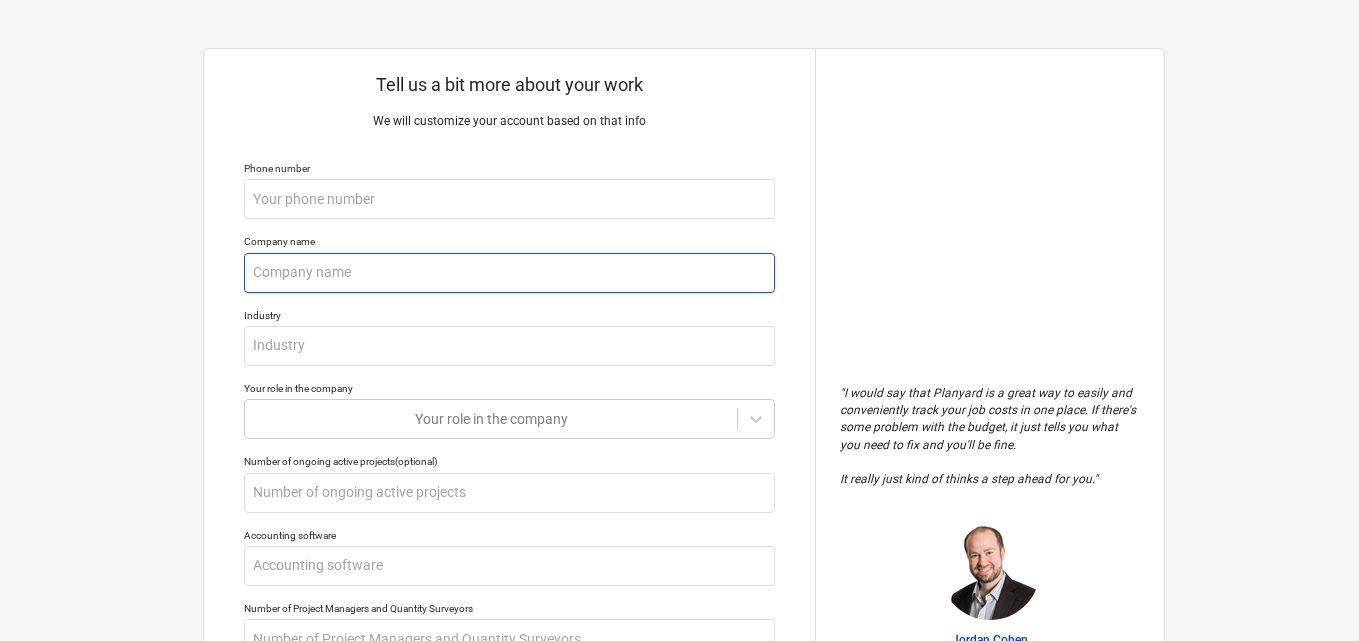 click at bounding box center (509, 273) 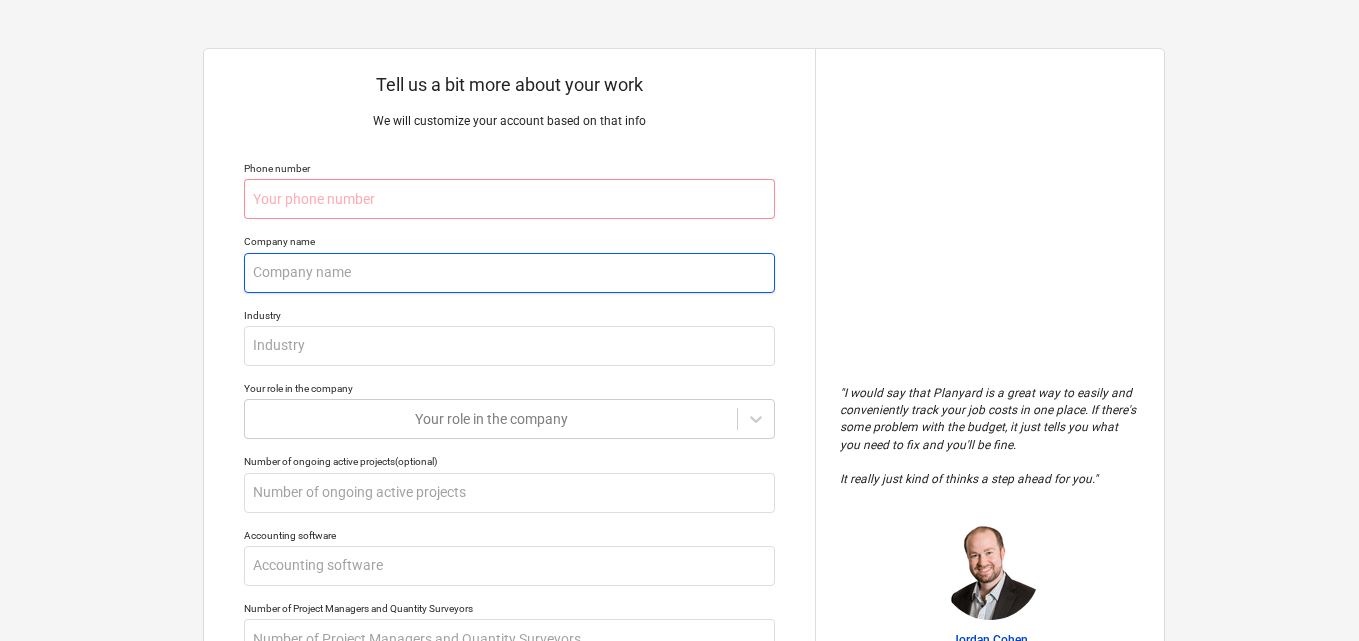type on "x" 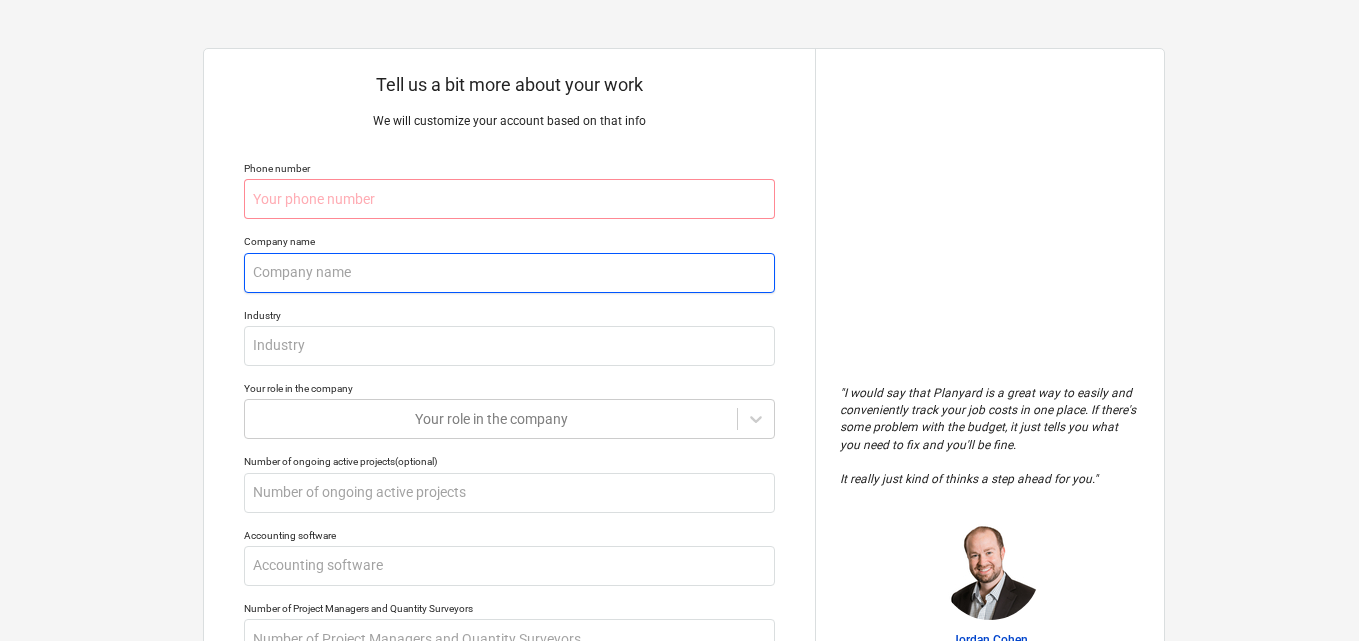 type on "a" 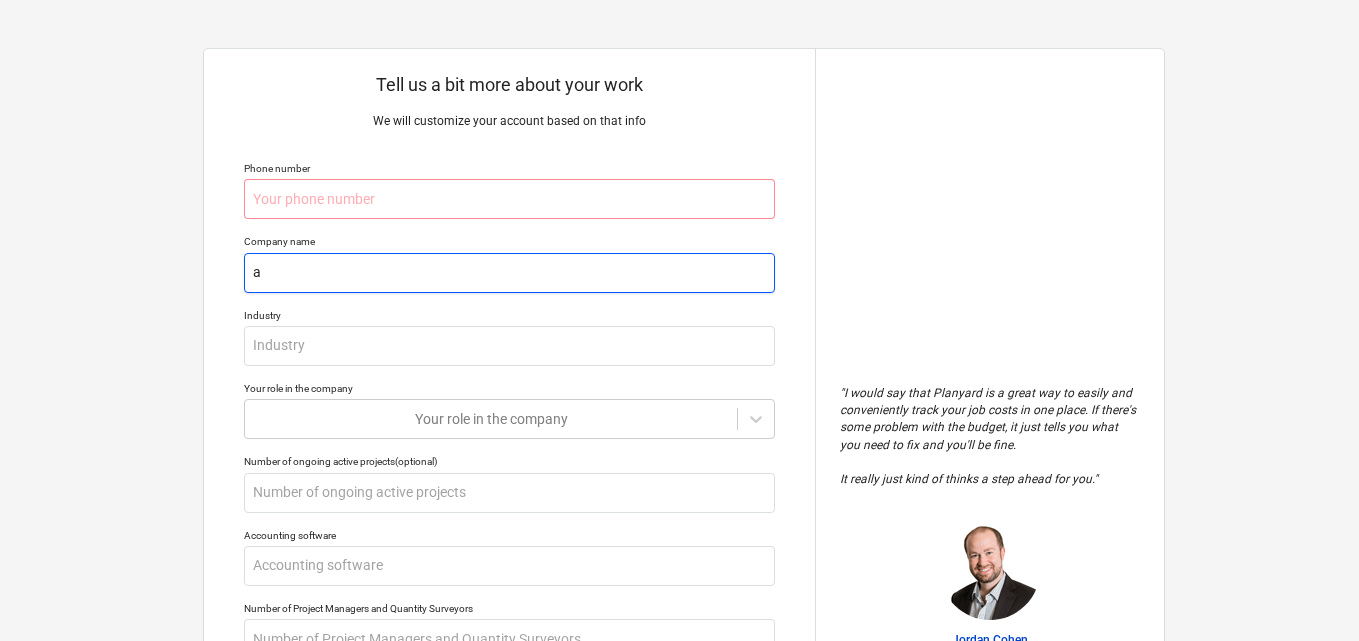 type on "x" 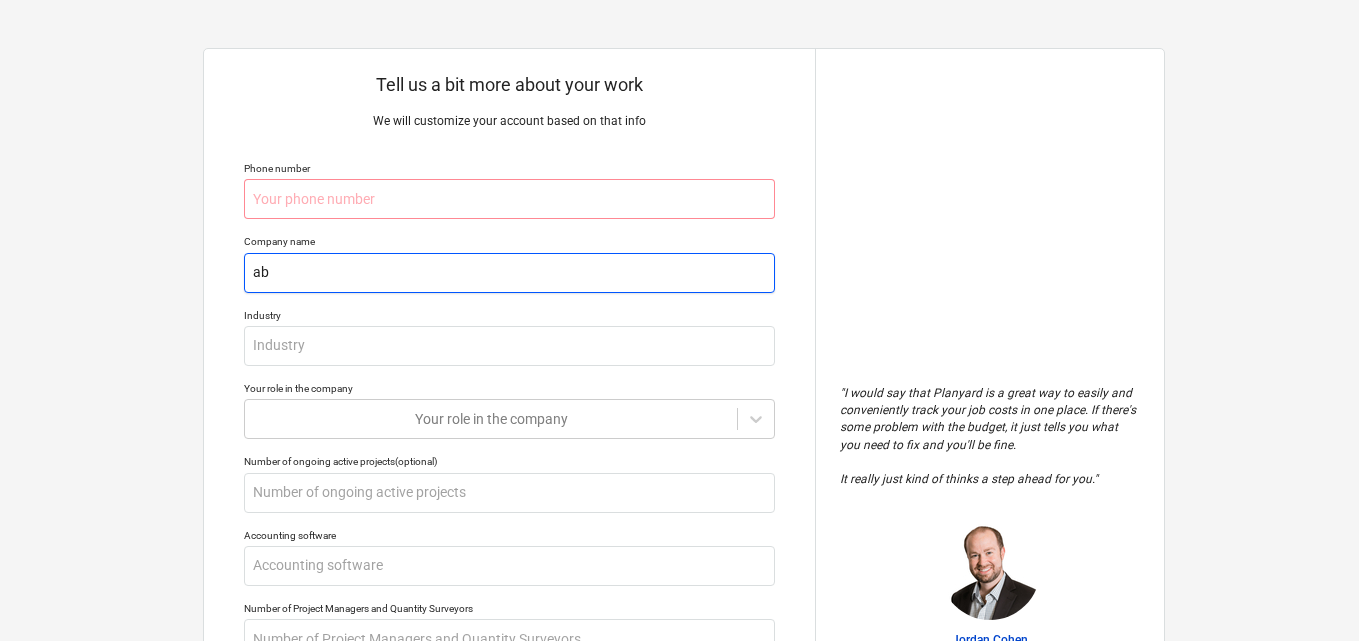 type on "x" 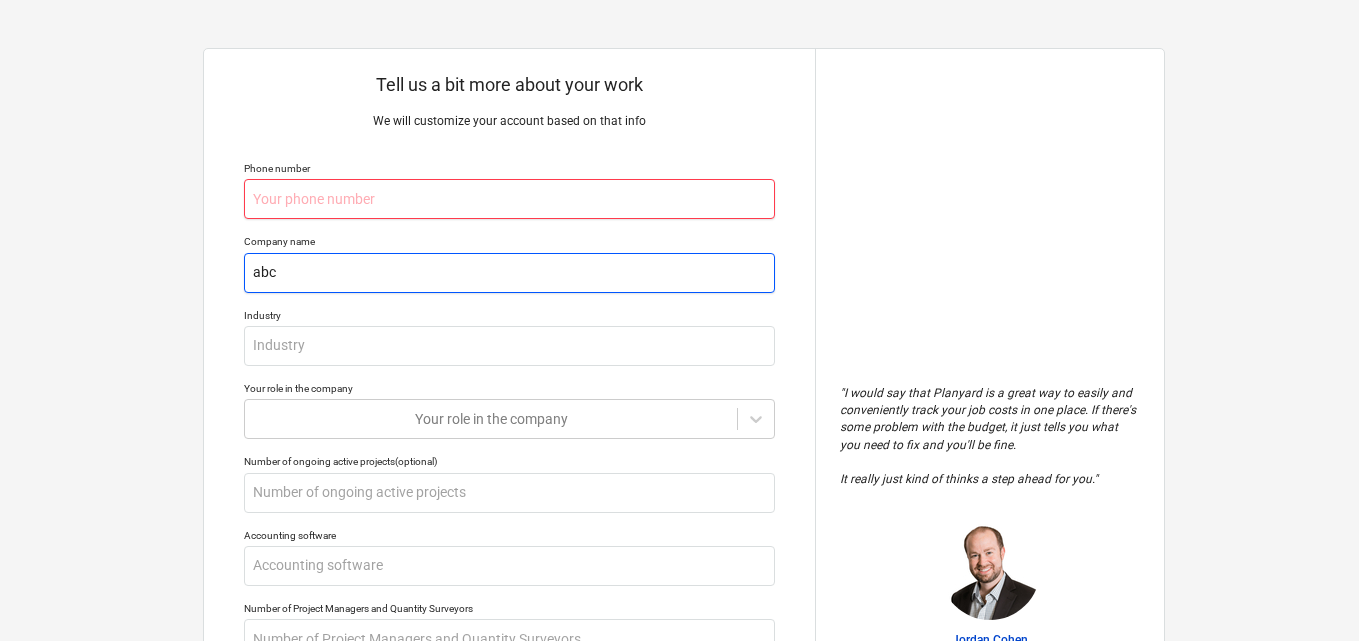 type on "abc" 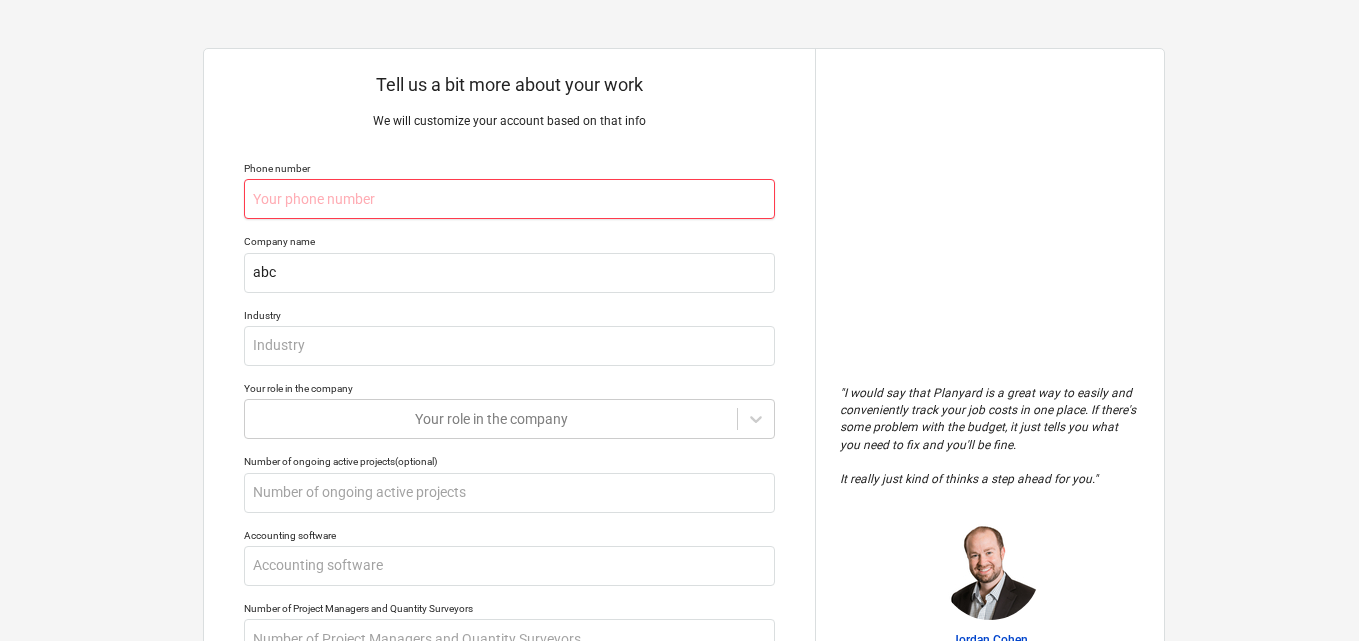 click at bounding box center (509, 199) 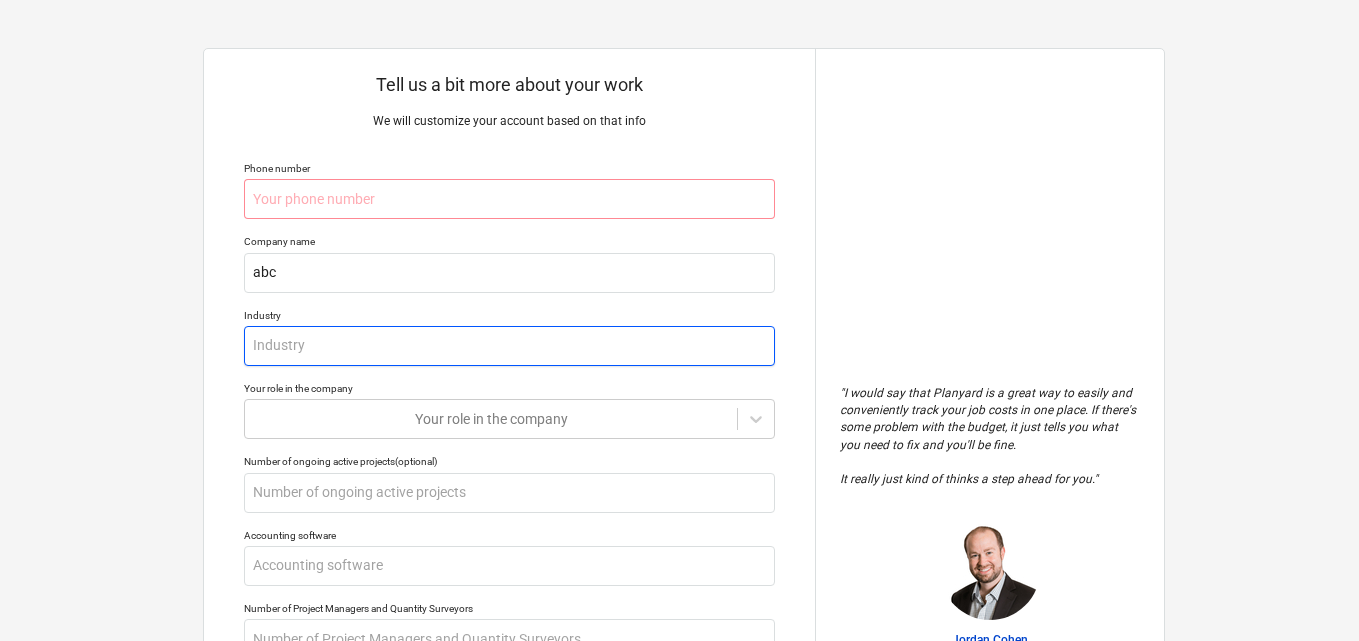 click at bounding box center [509, 346] 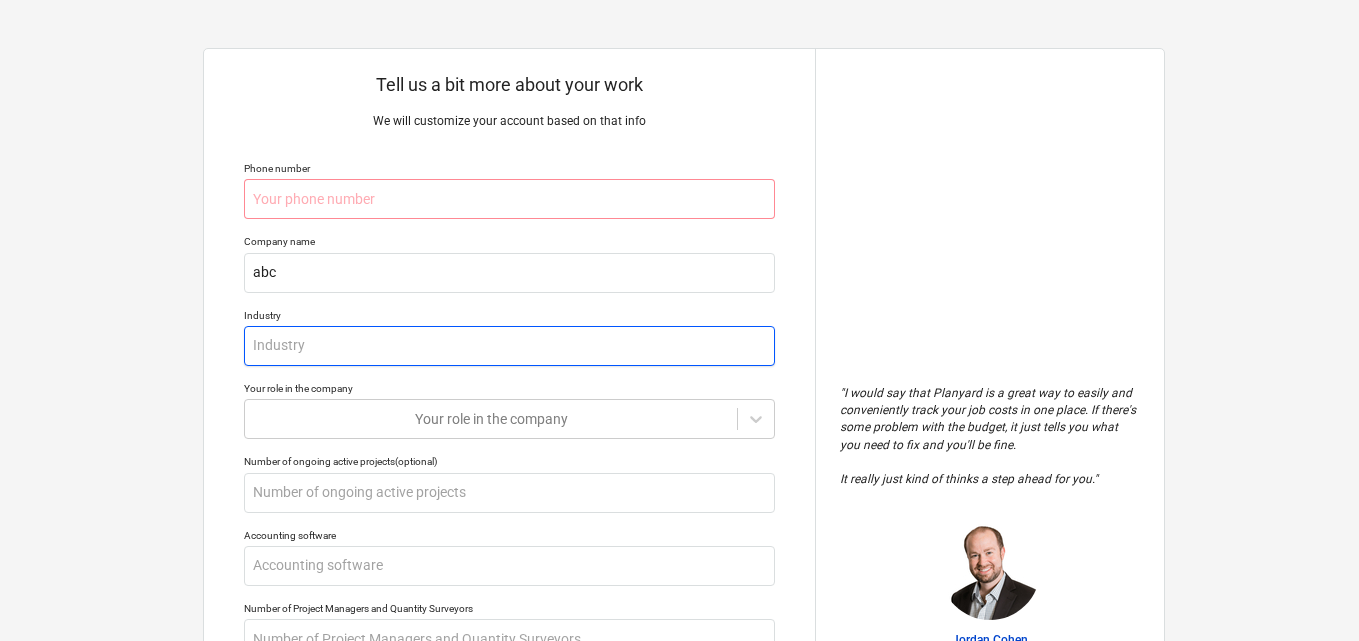 type on "x" 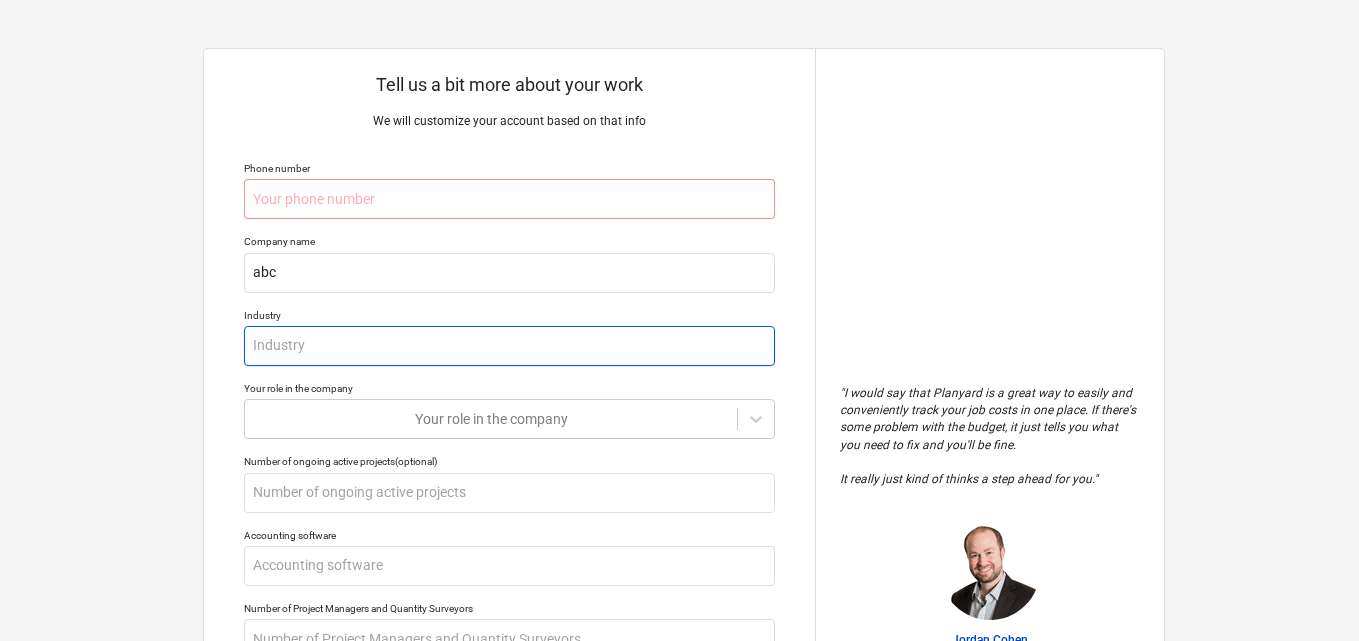 type on "C" 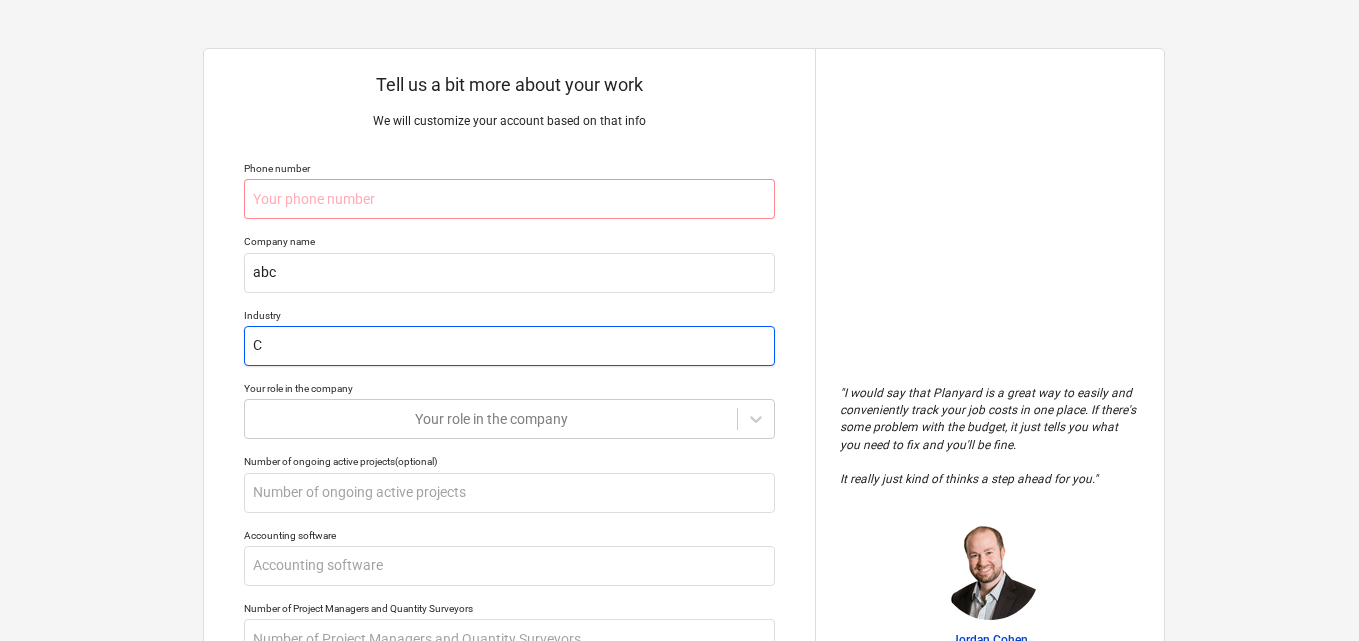 type on "x" 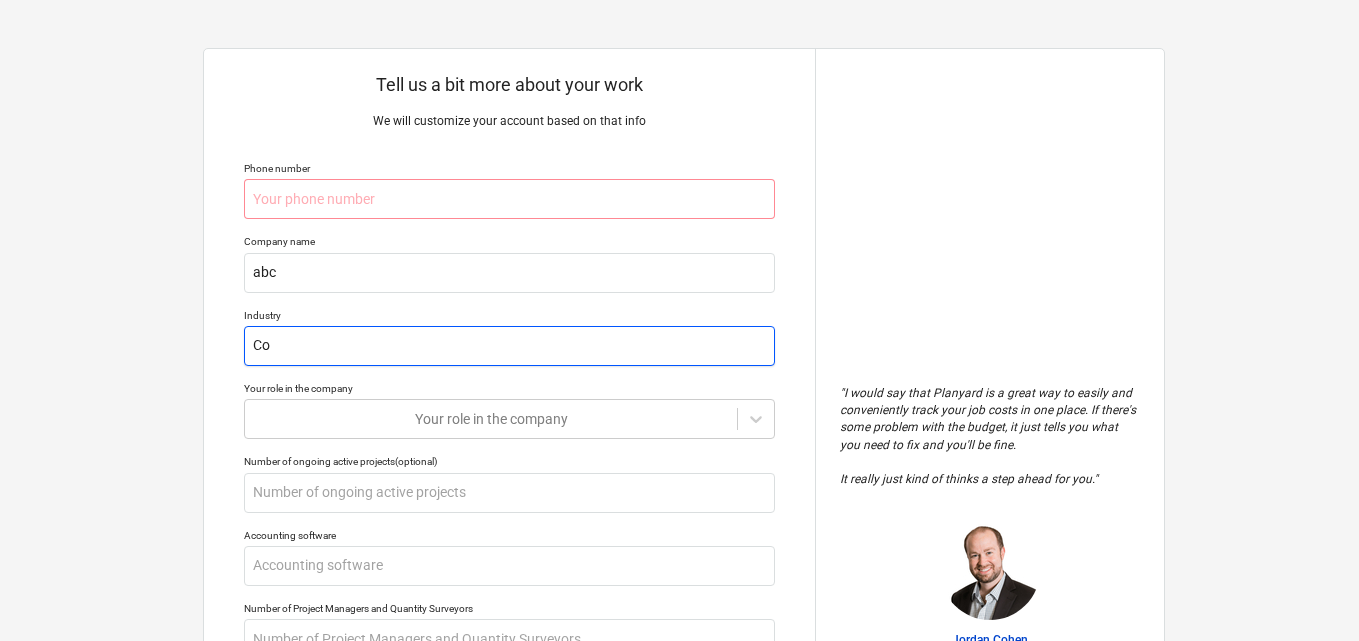 type on "x" 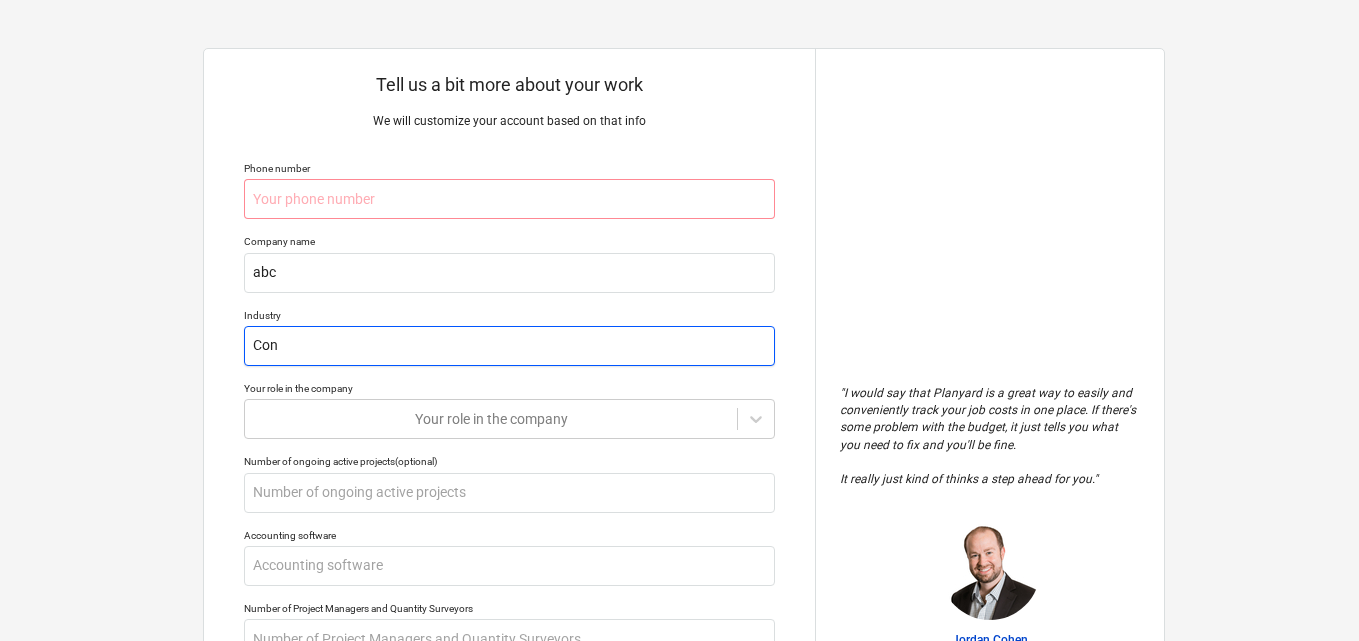 type on "x" 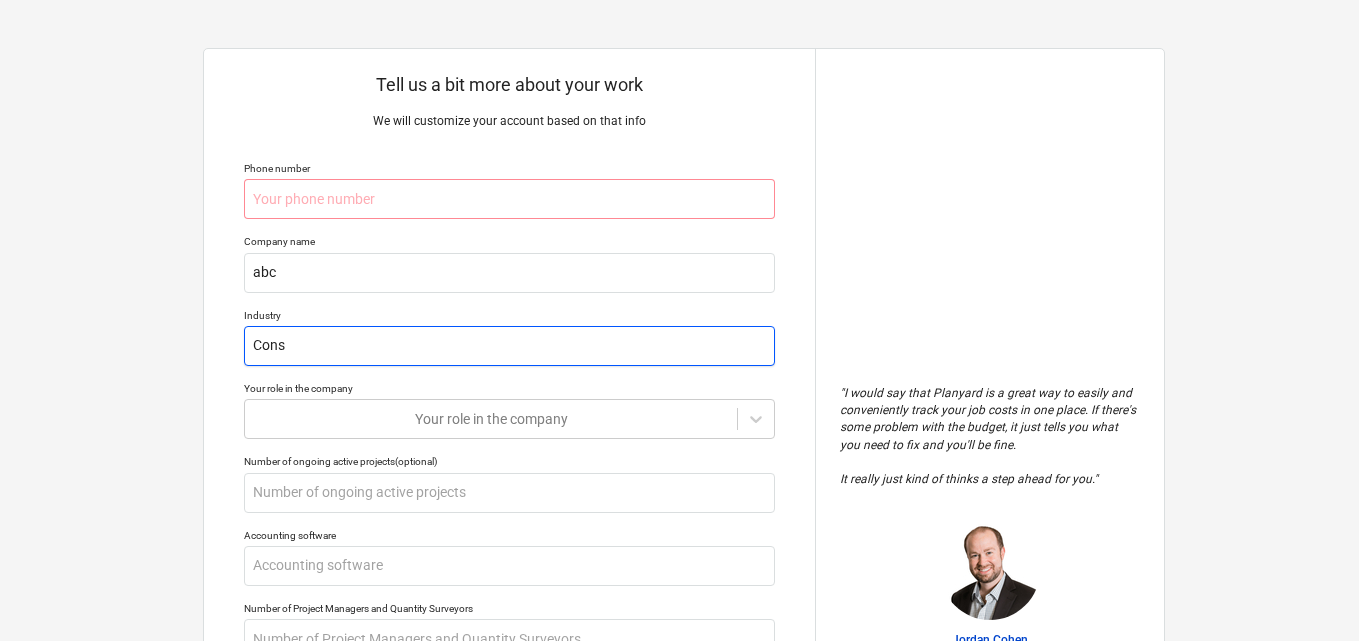 type on "x" 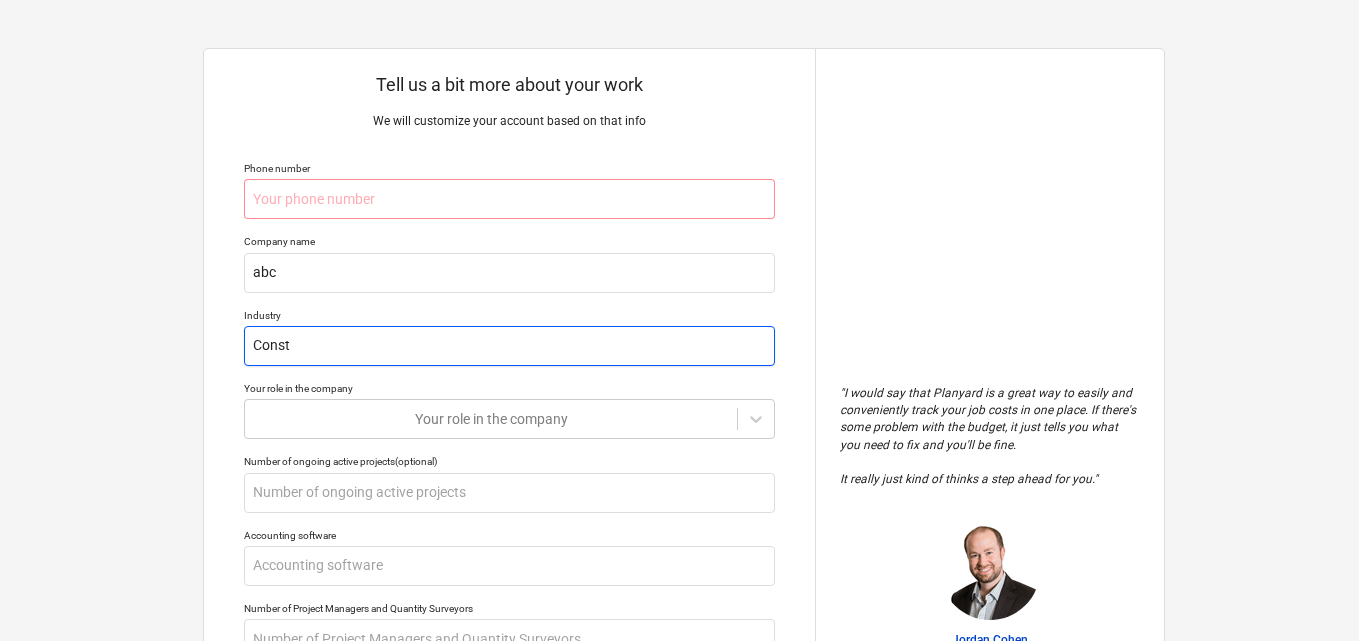 type on "x" 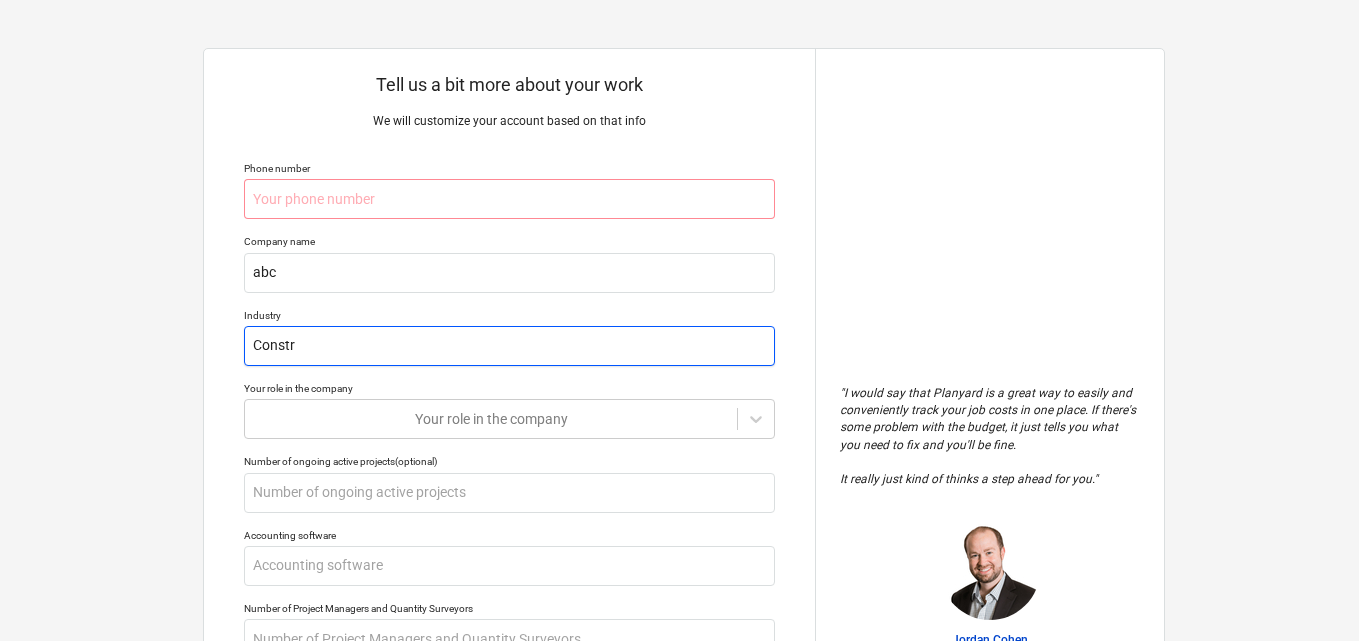 type on "x" 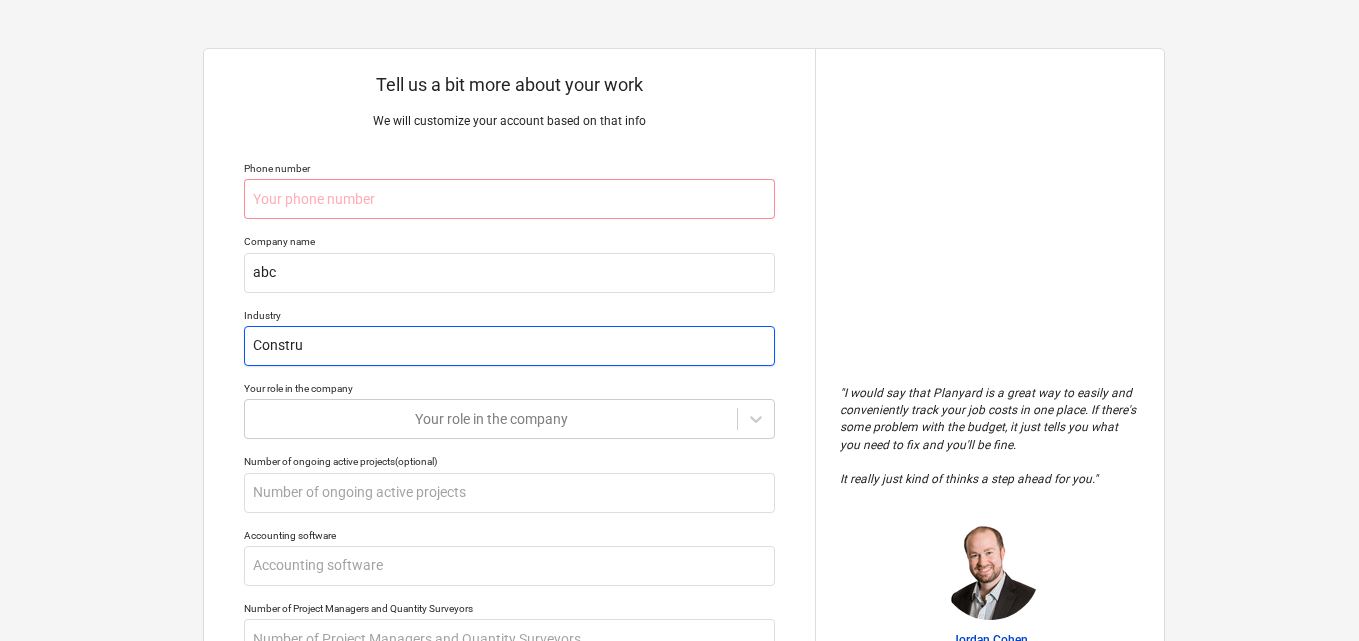 type on "x" 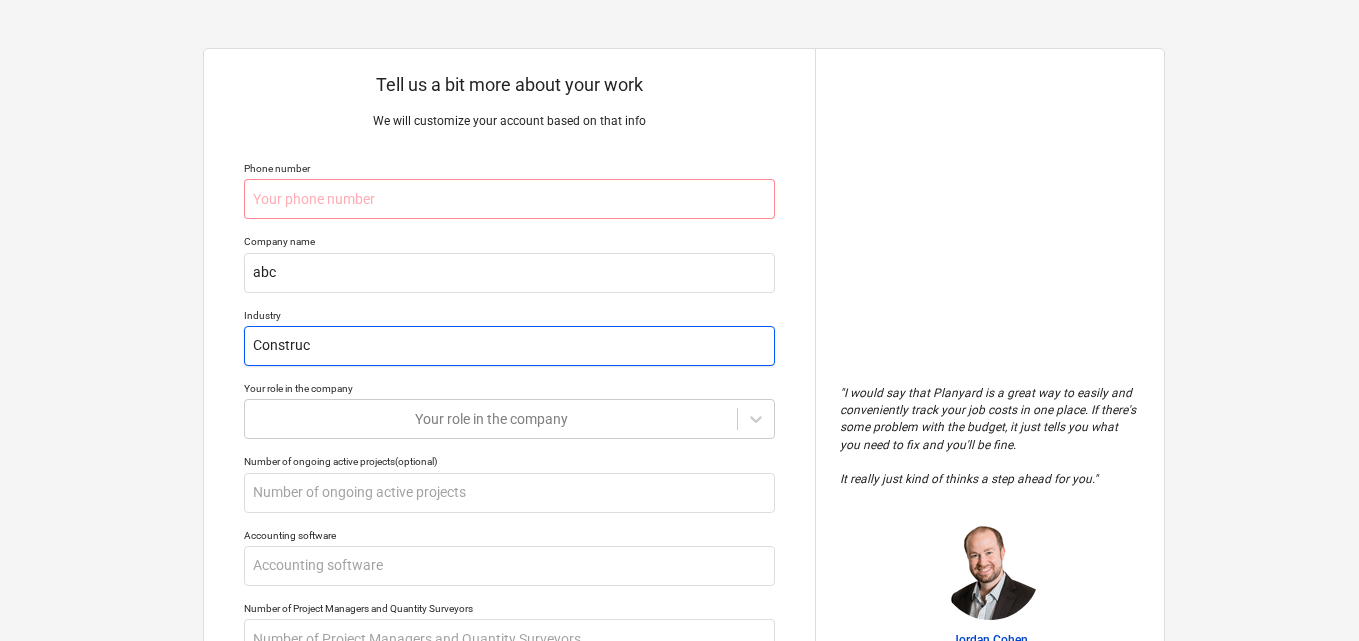 type on "x" 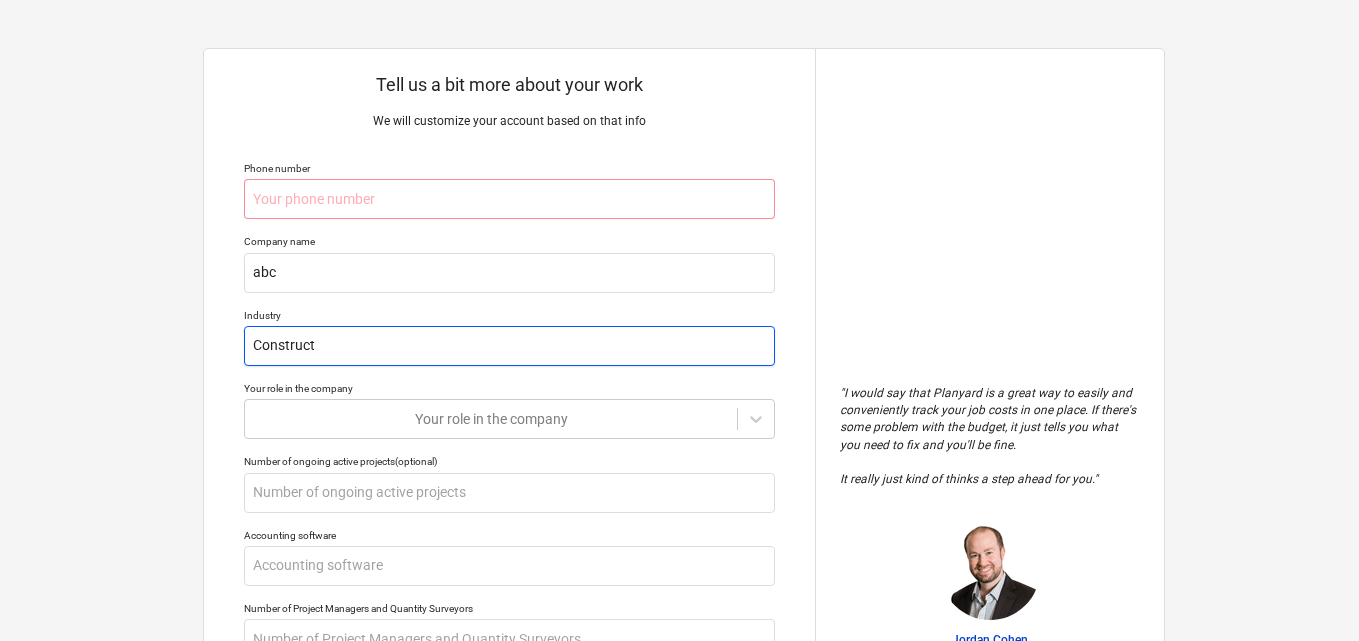 type on "Constructi" 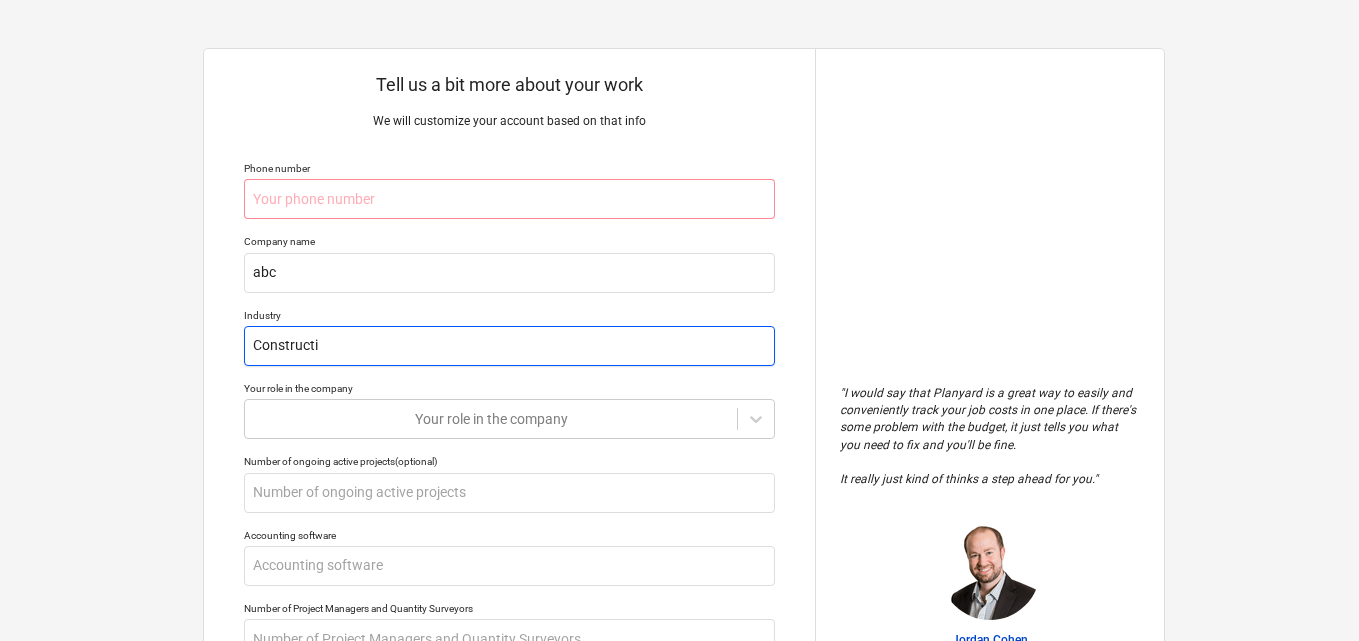 type on "x" 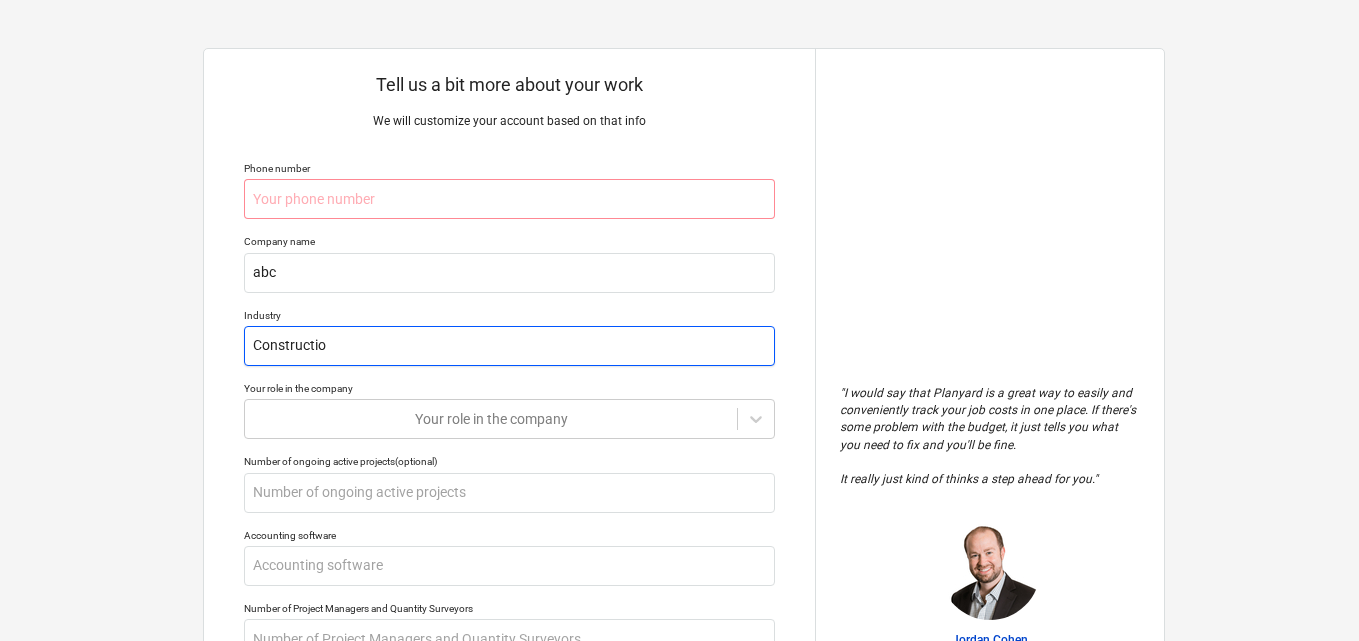type on "x" 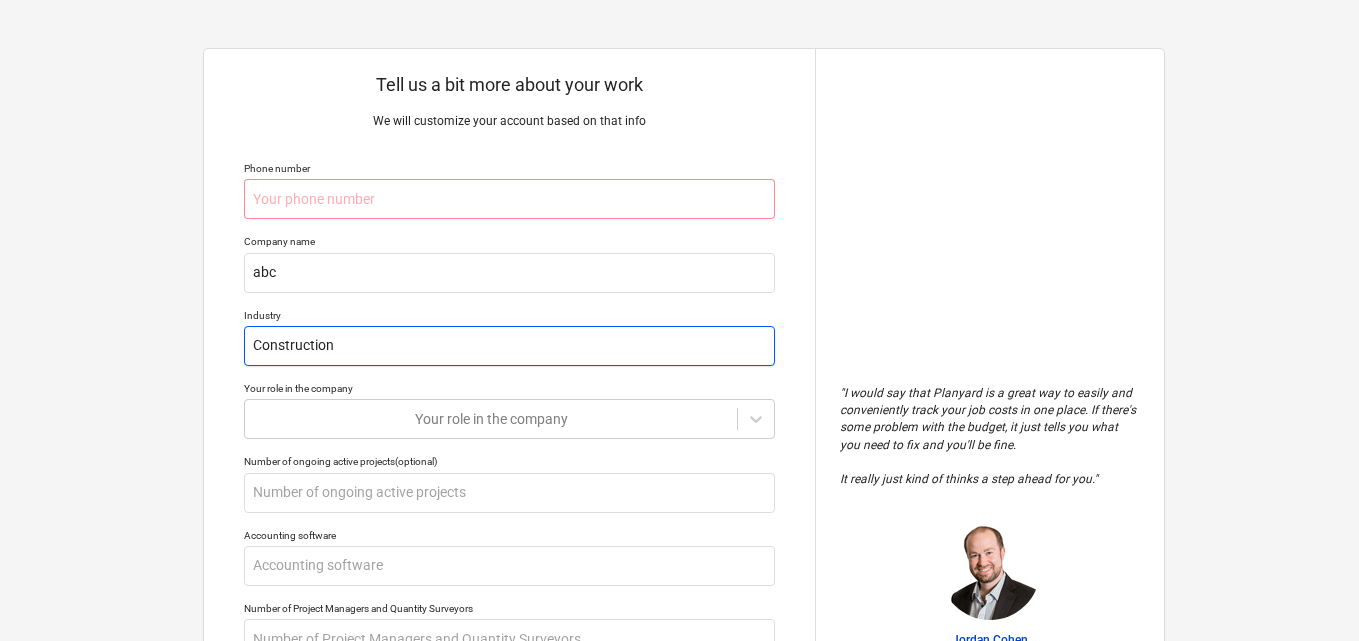 type on "Construction" 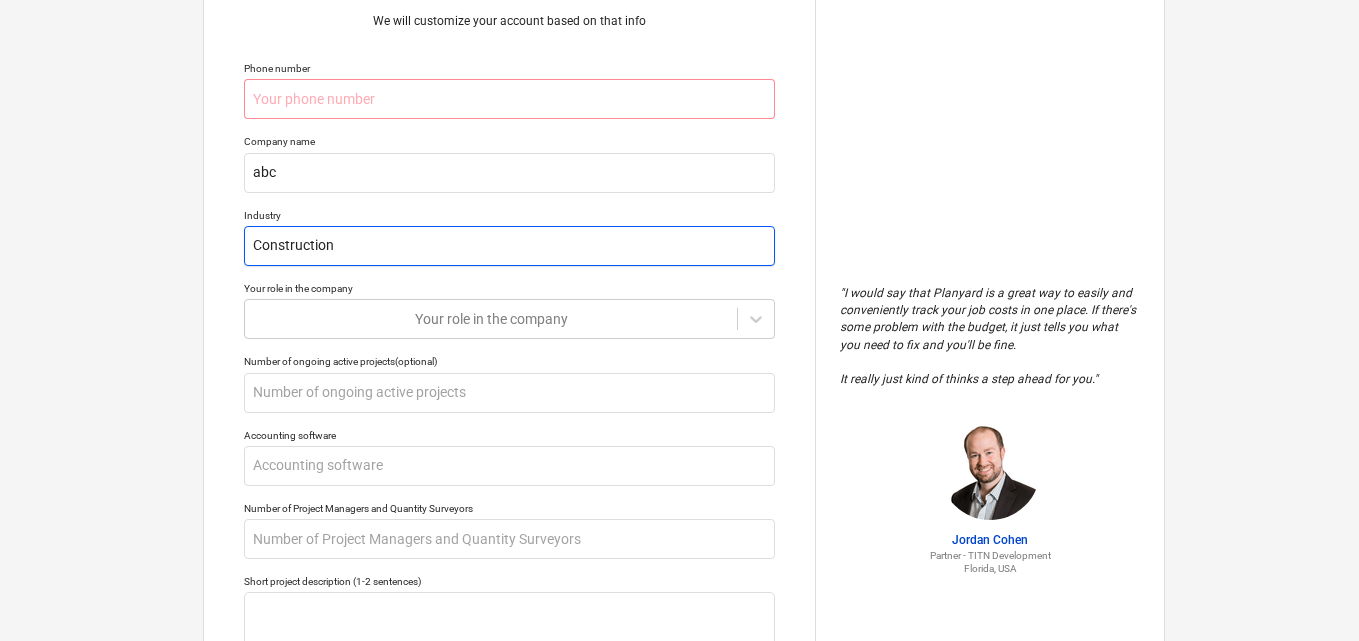 scroll, scrollTop: 200, scrollLeft: 0, axis: vertical 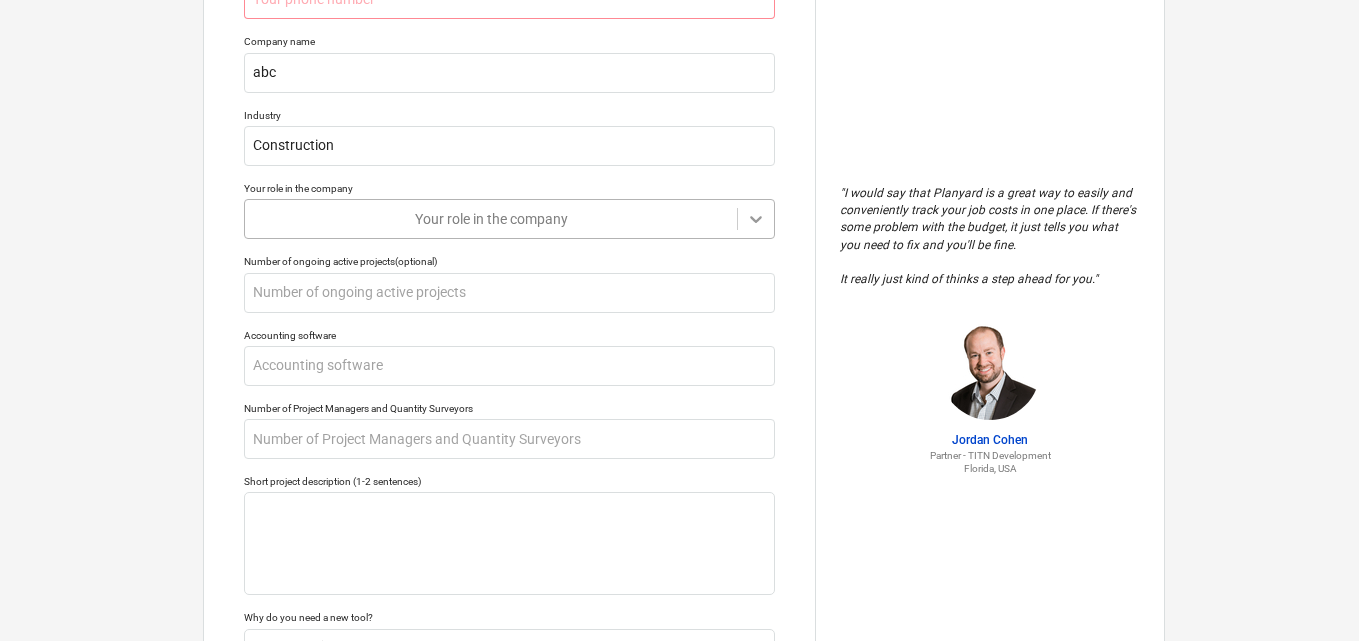 click 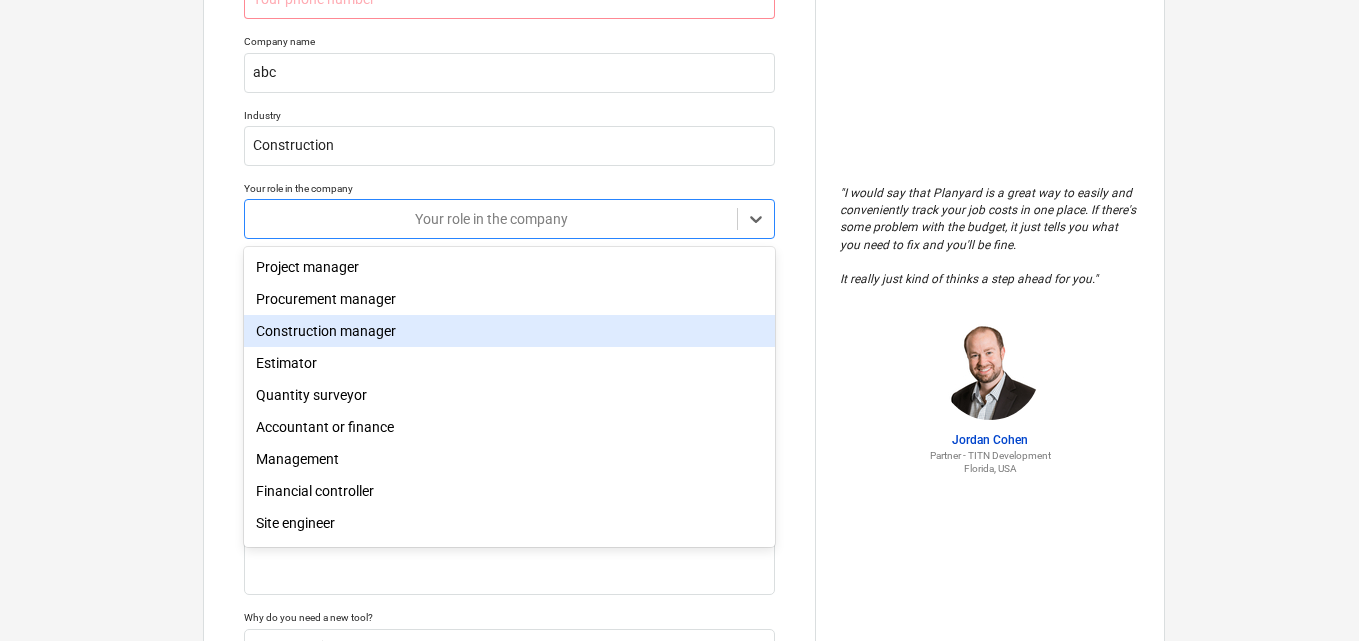 click on "Construction manager" at bounding box center (509, 331) 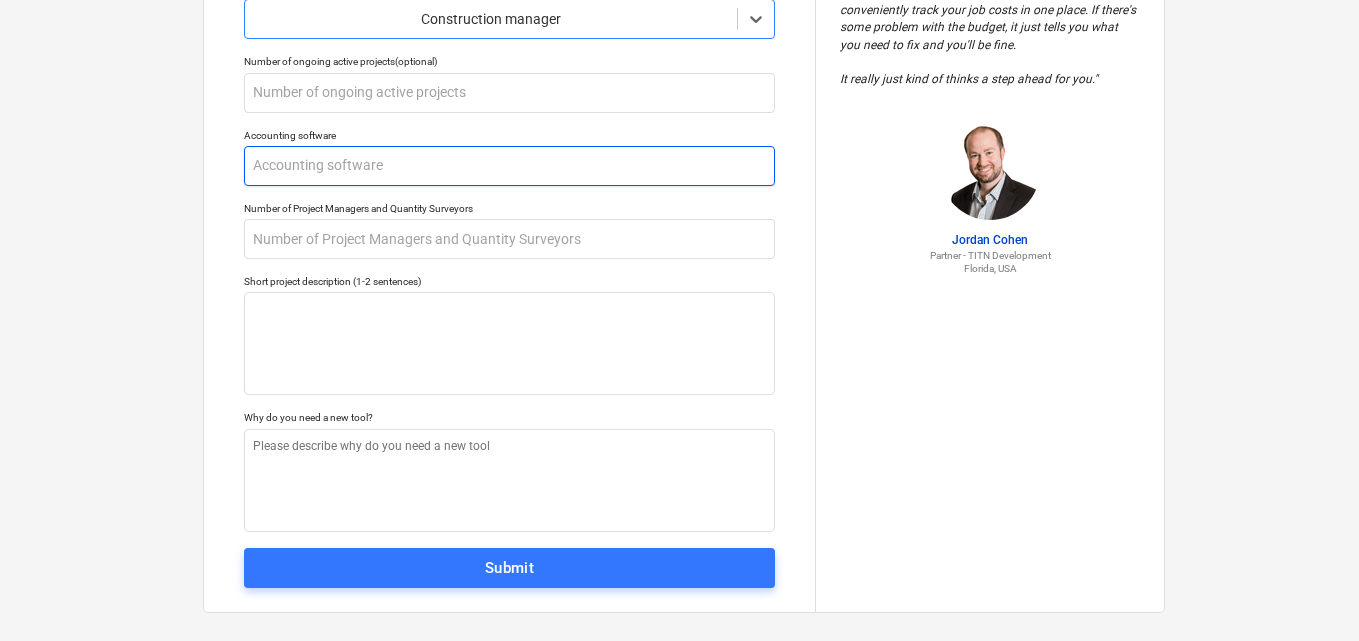 scroll, scrollTop: 420, scrollLeft: 0, axis: vertical 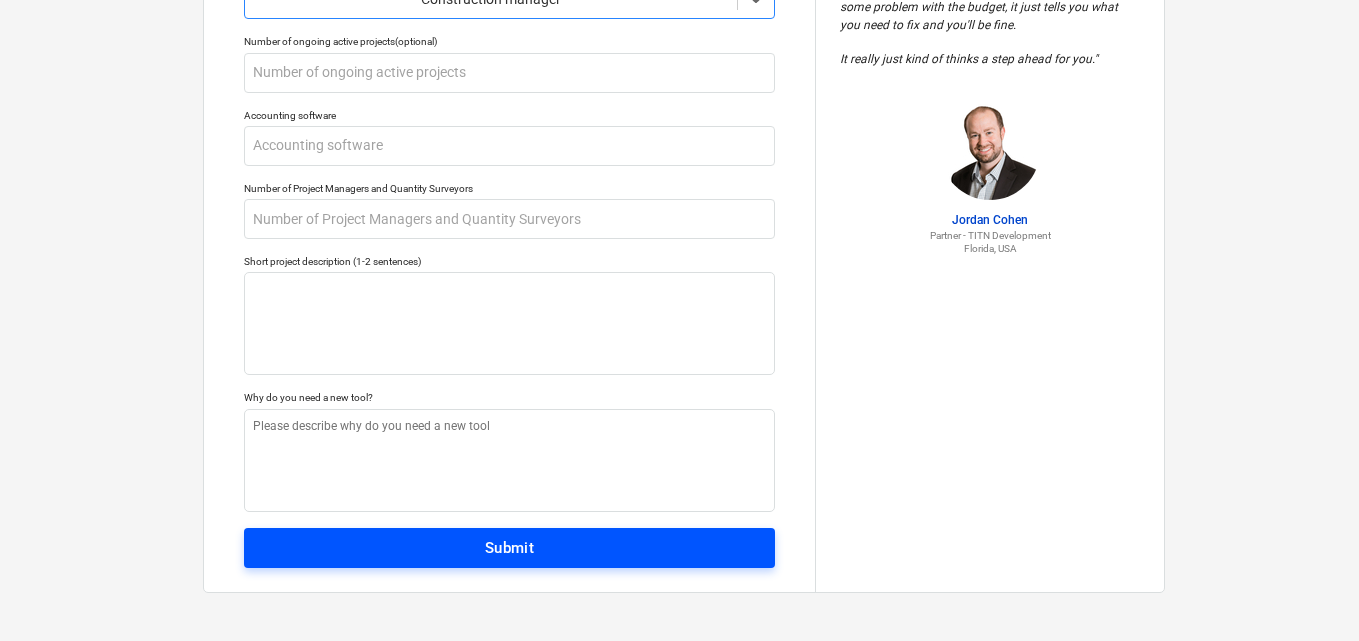 click on "Submit" at bounding box center (509, 548) 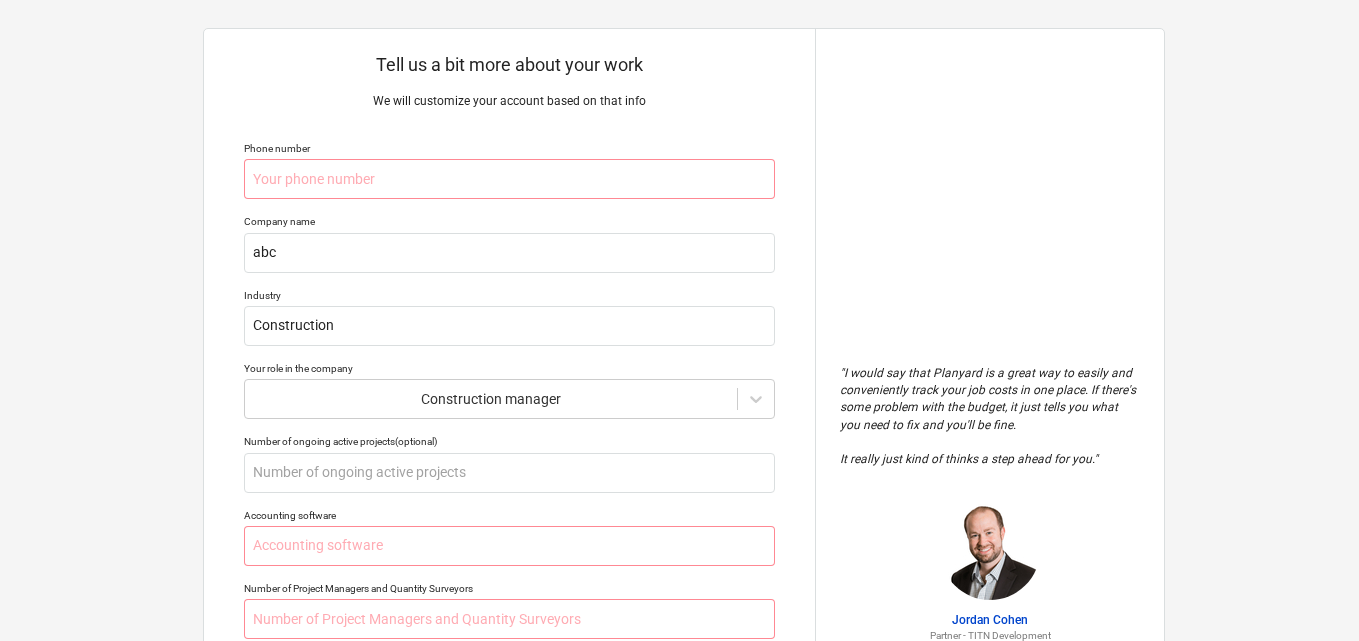 scroll, scrollTop: 0, scrollLeft: 0, axis: both 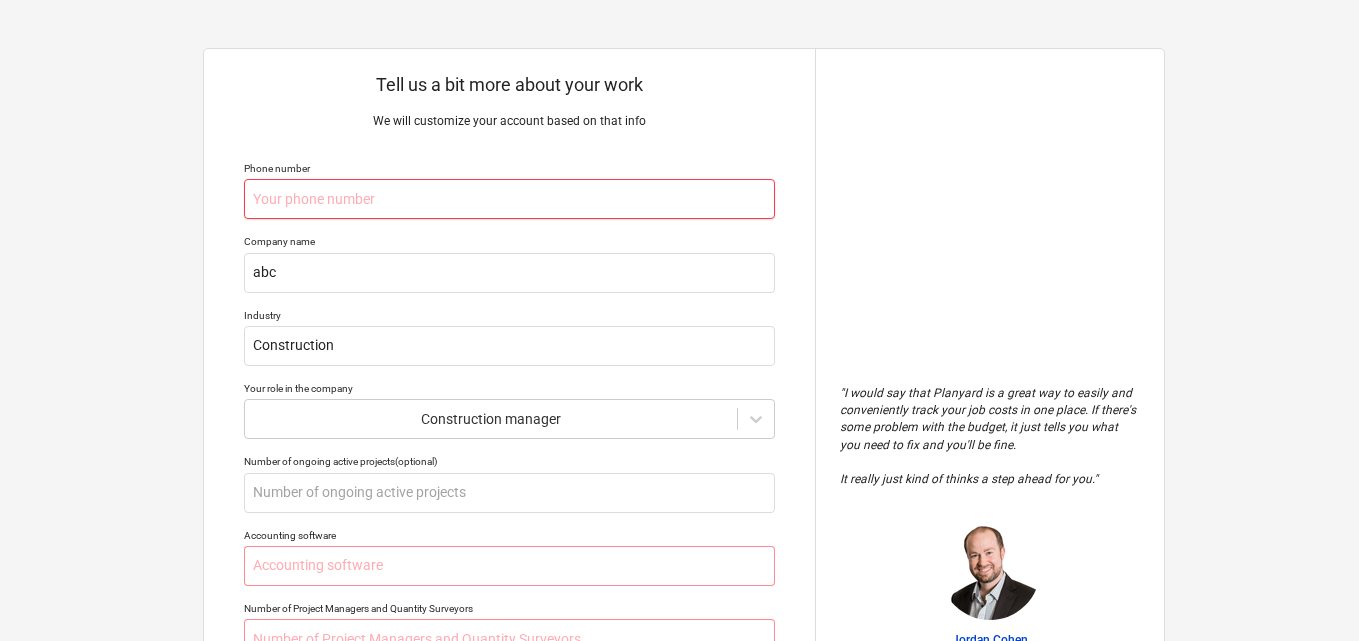 click at bounding box center (509, 199) 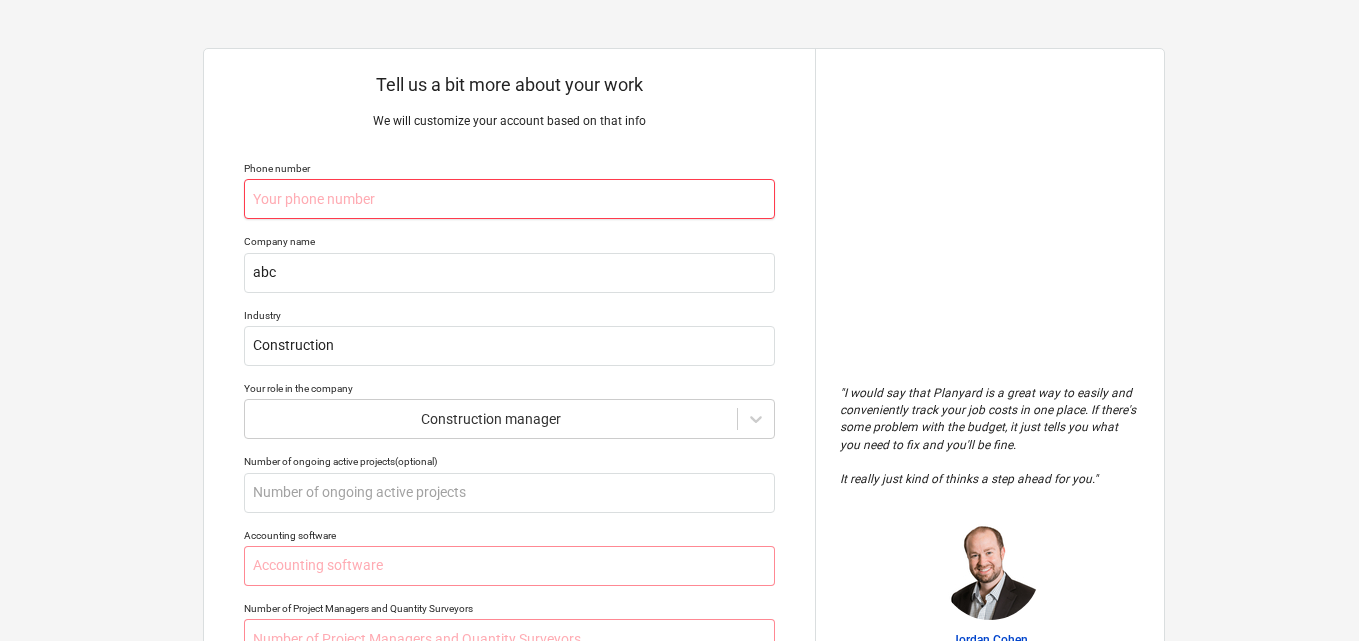 type on "x" 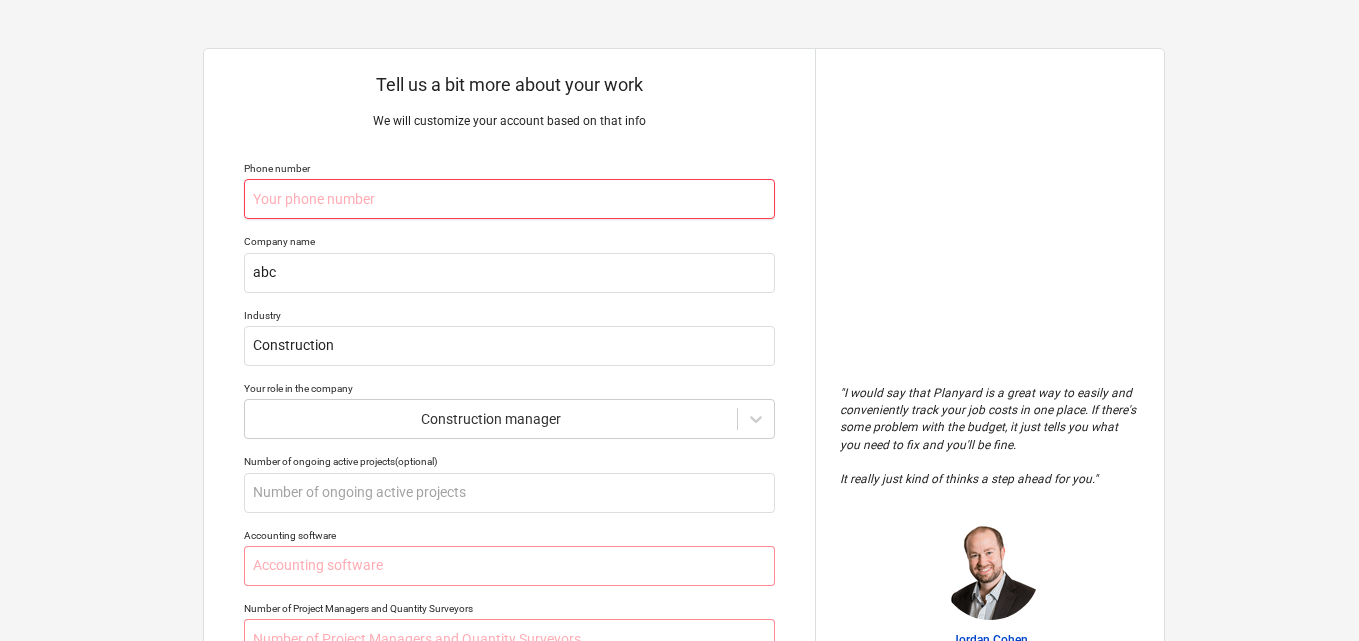 type on "0" 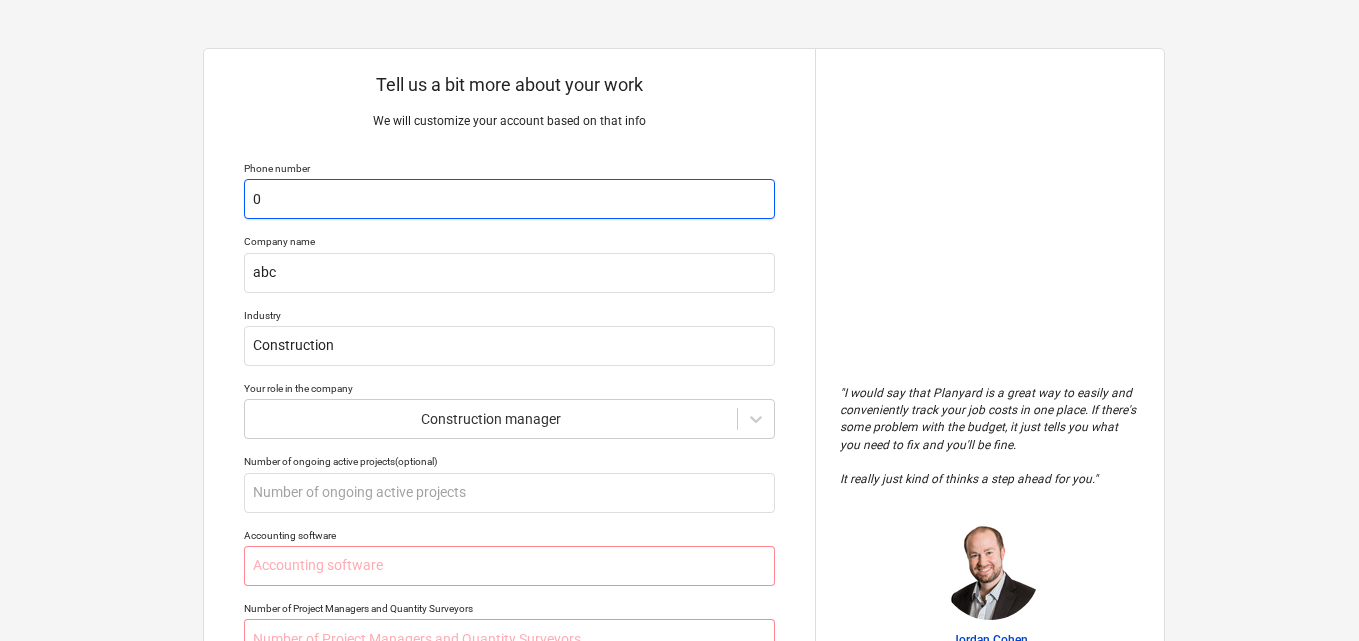type on "x" 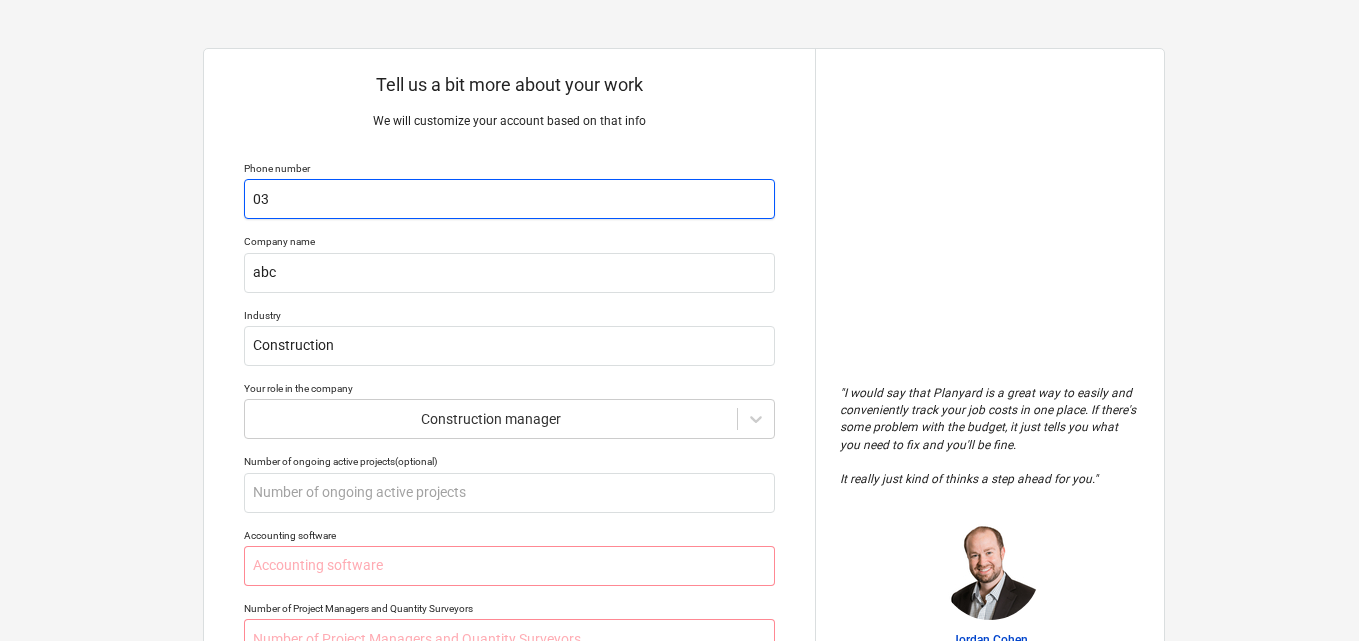 type on "x" 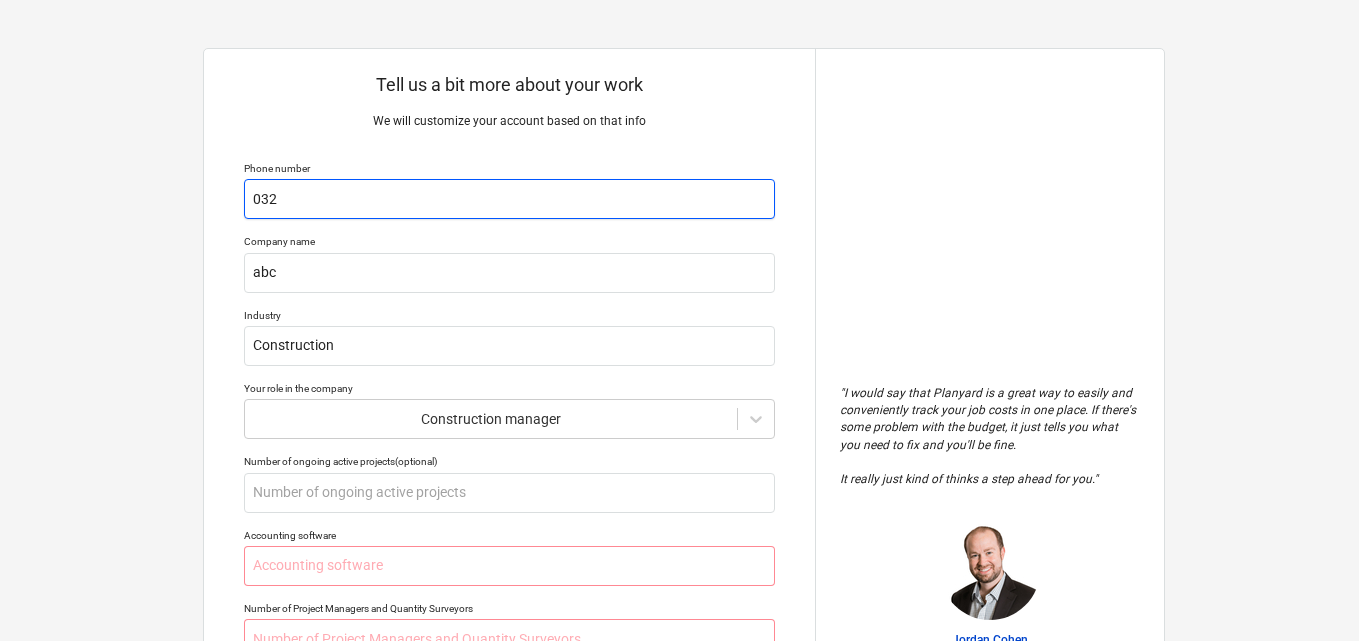 type on "x" 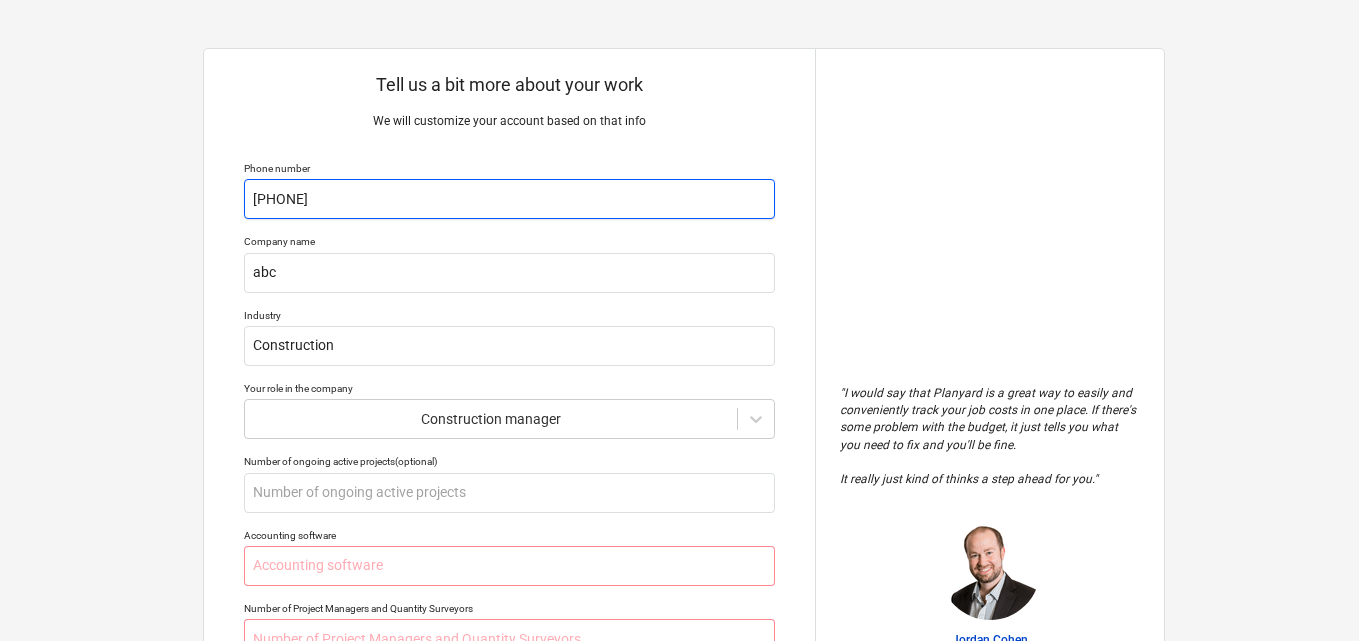 type on "x" 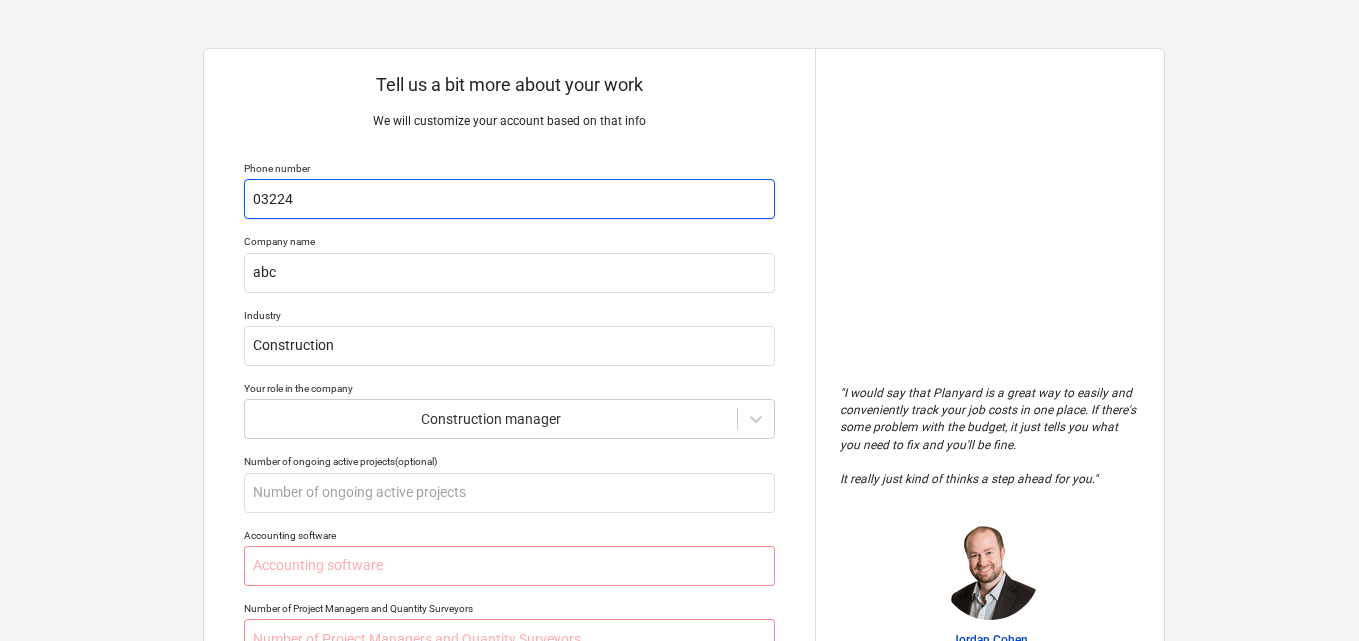 type on "x" 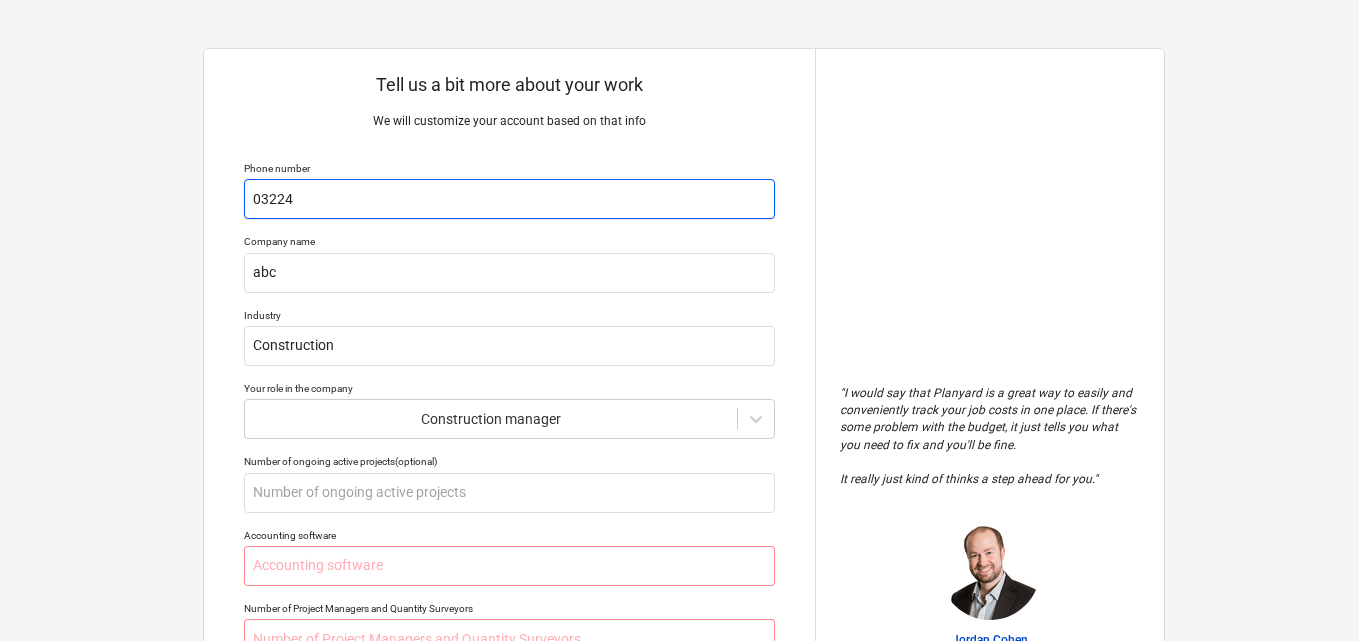type on "[PHONE]" 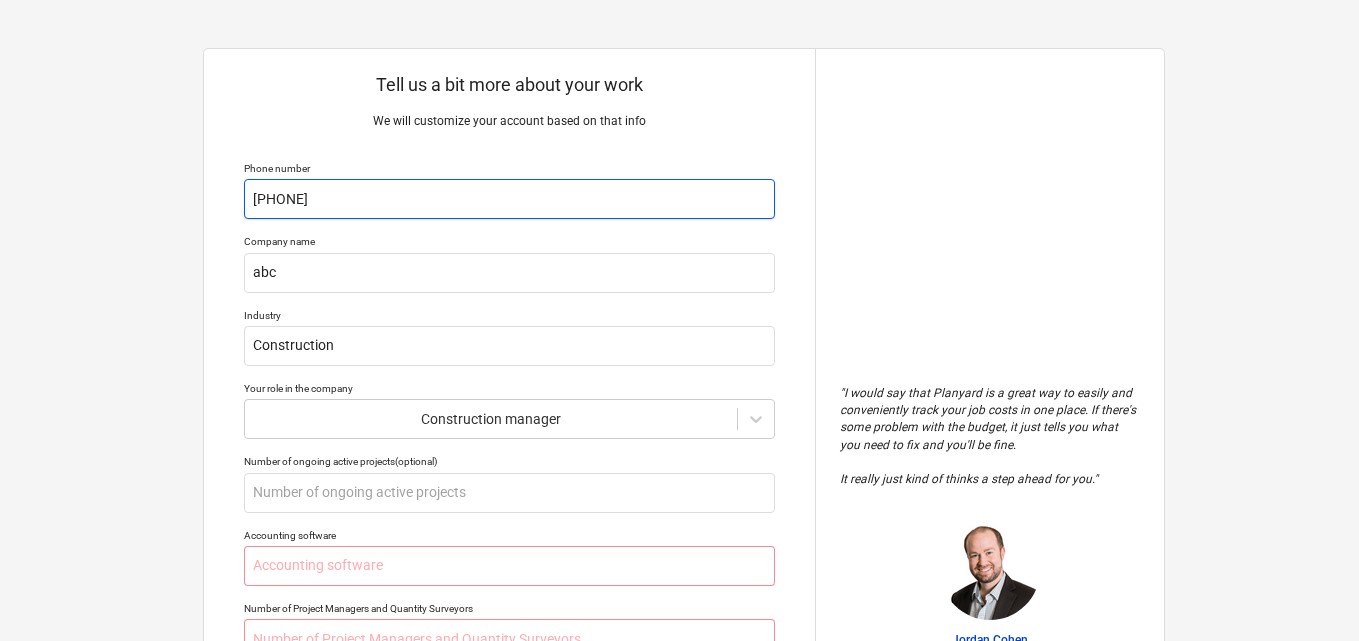 type on "x" 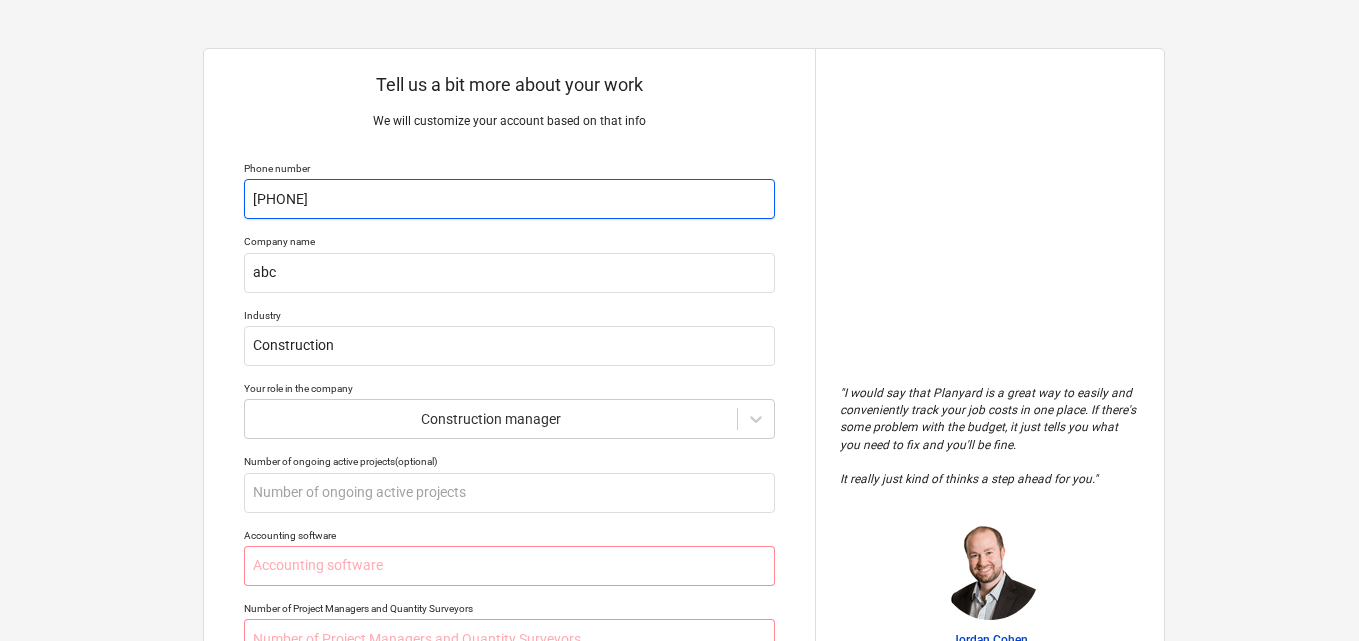 type on "x" 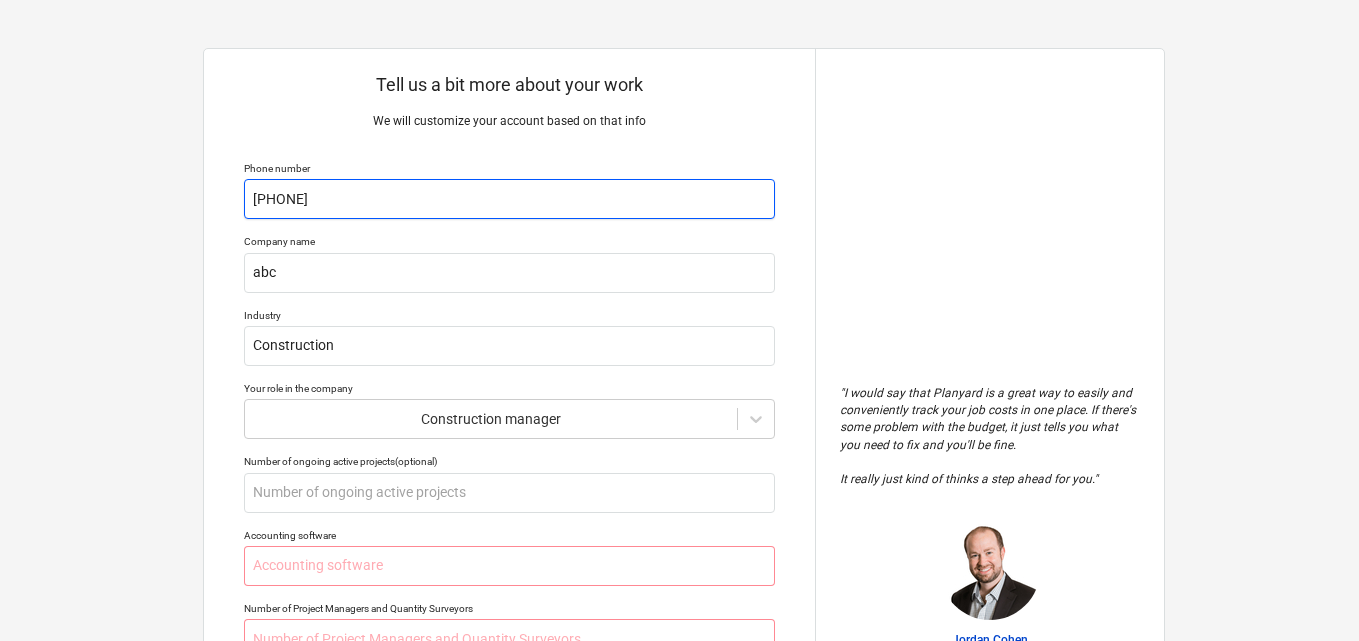 type on "[PHONE]" 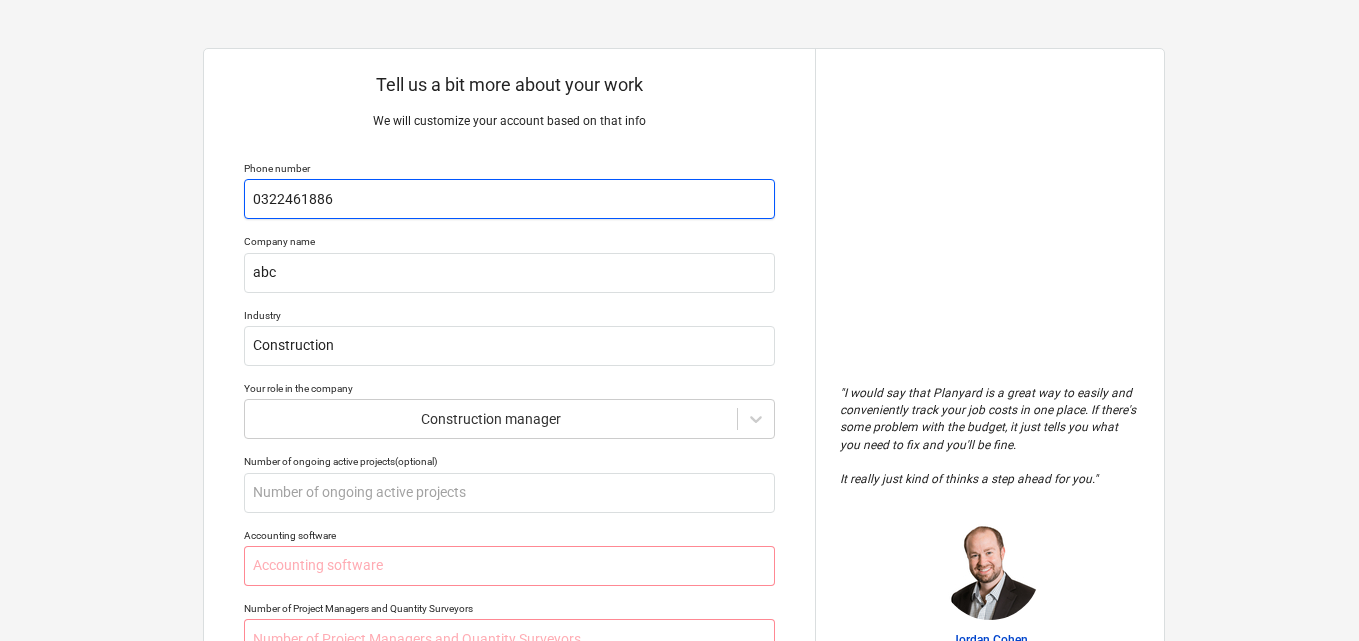 type on "x" 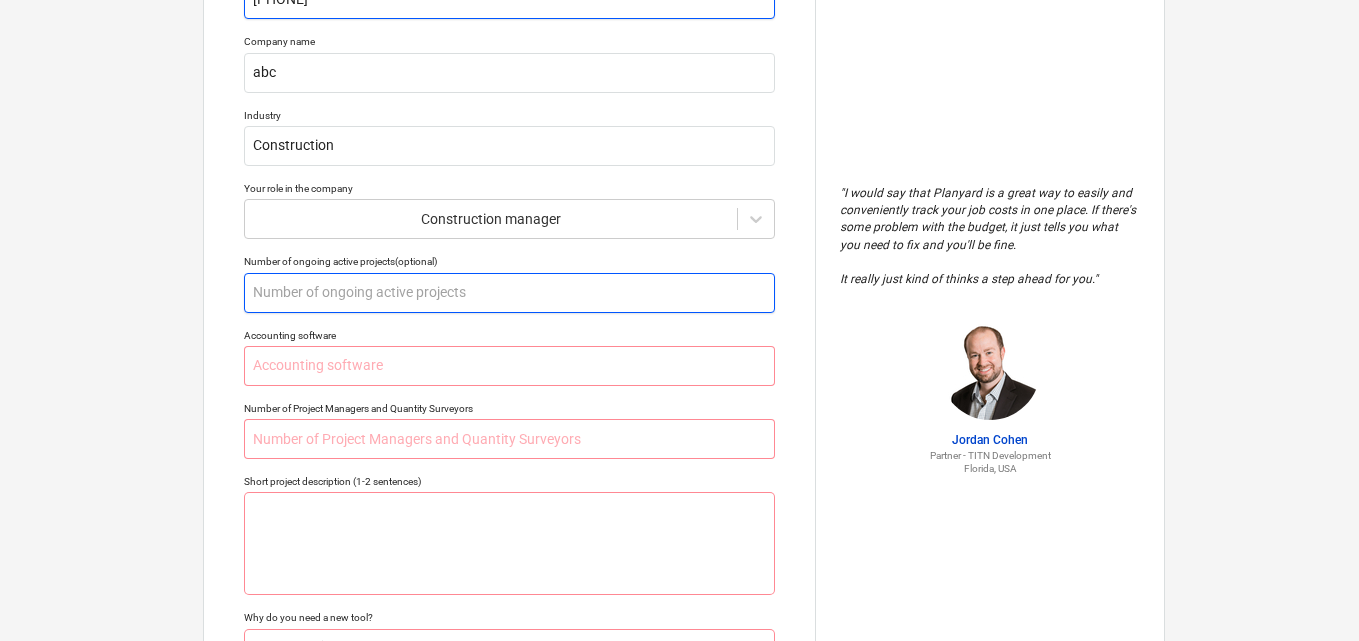 scroll, scrollTop: 300, scrollLeft: 0, axis: vertical 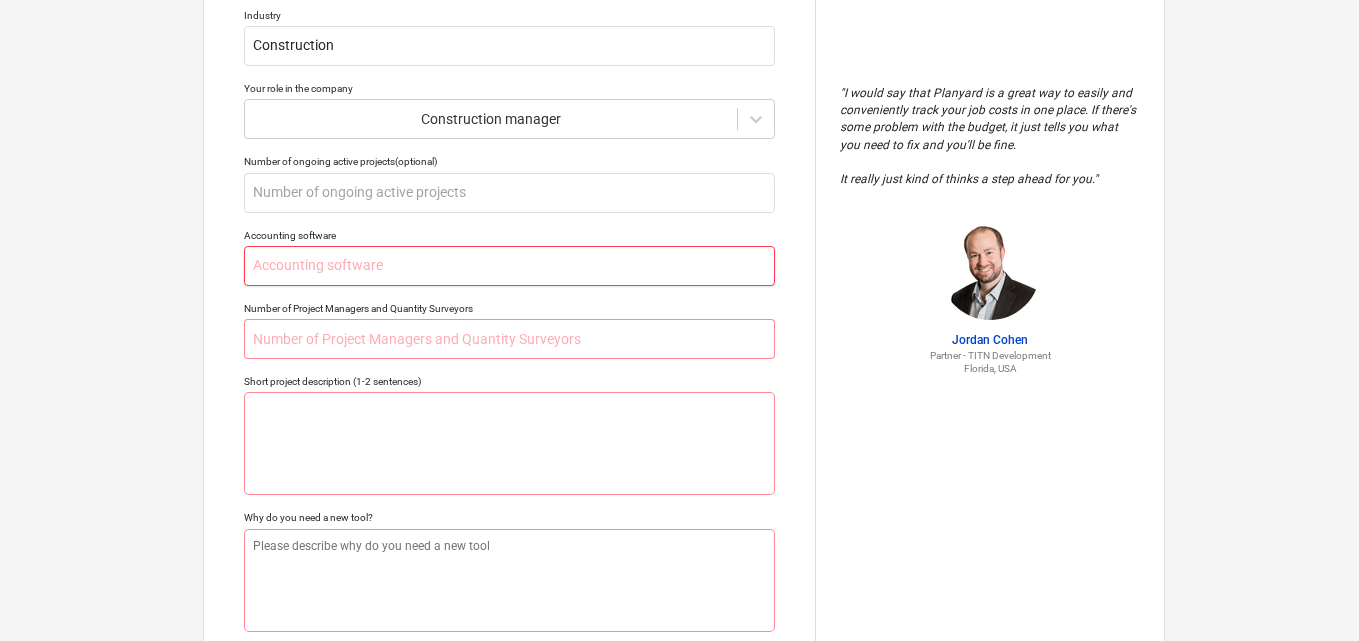 type on "[PHONE]" 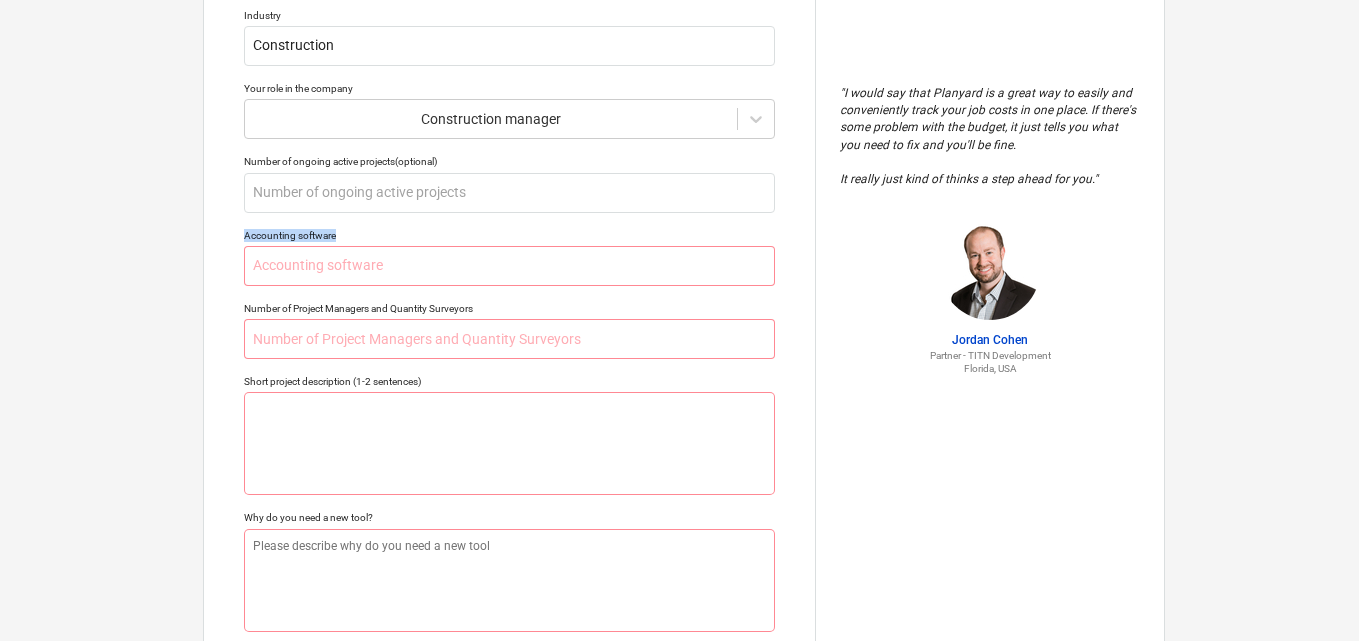 drag, startPoint x: 376, startPoint y: 241, endPoint x: 175, endPoint y: 235, distance: 201.08954 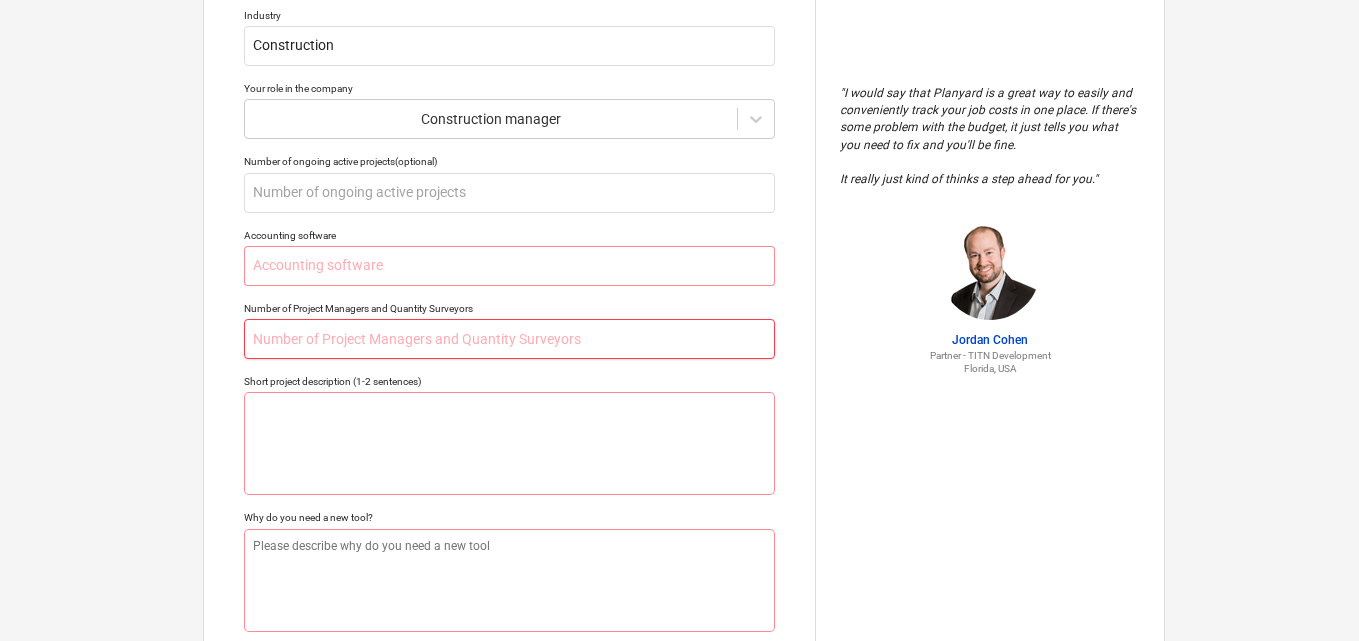 click at bounding box center (509, 339) 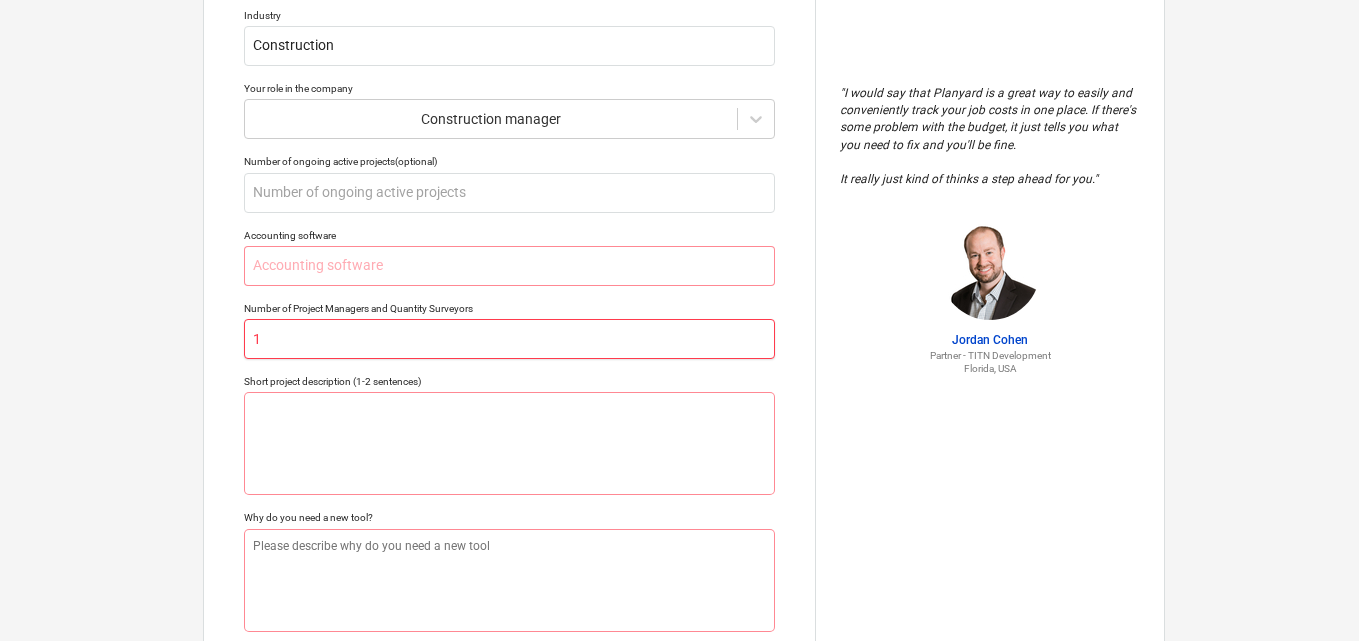type on "x" 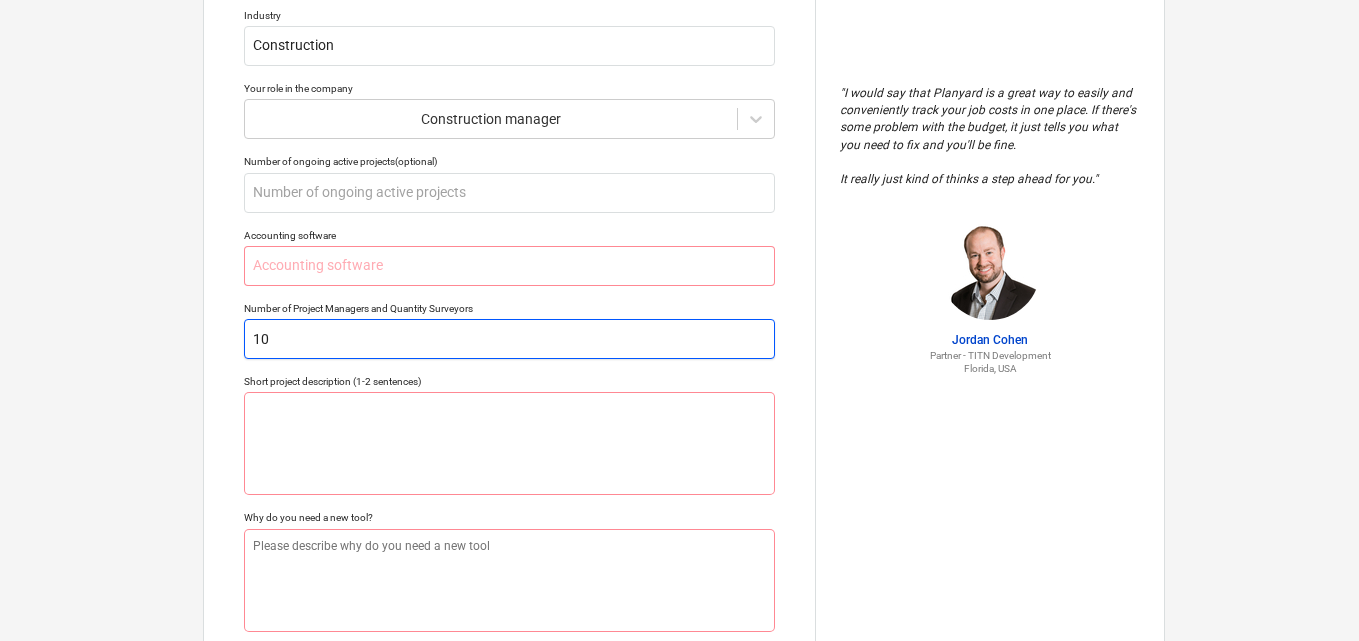 type on "10" 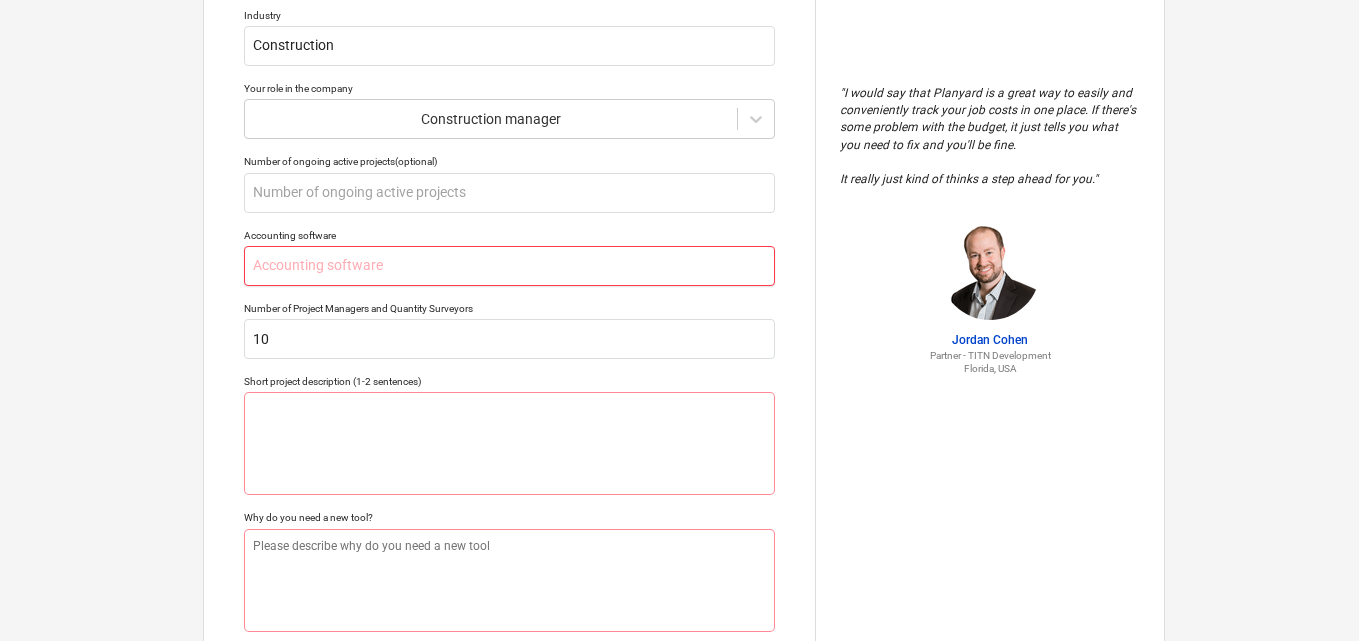 click at bounding box center (509, 266) 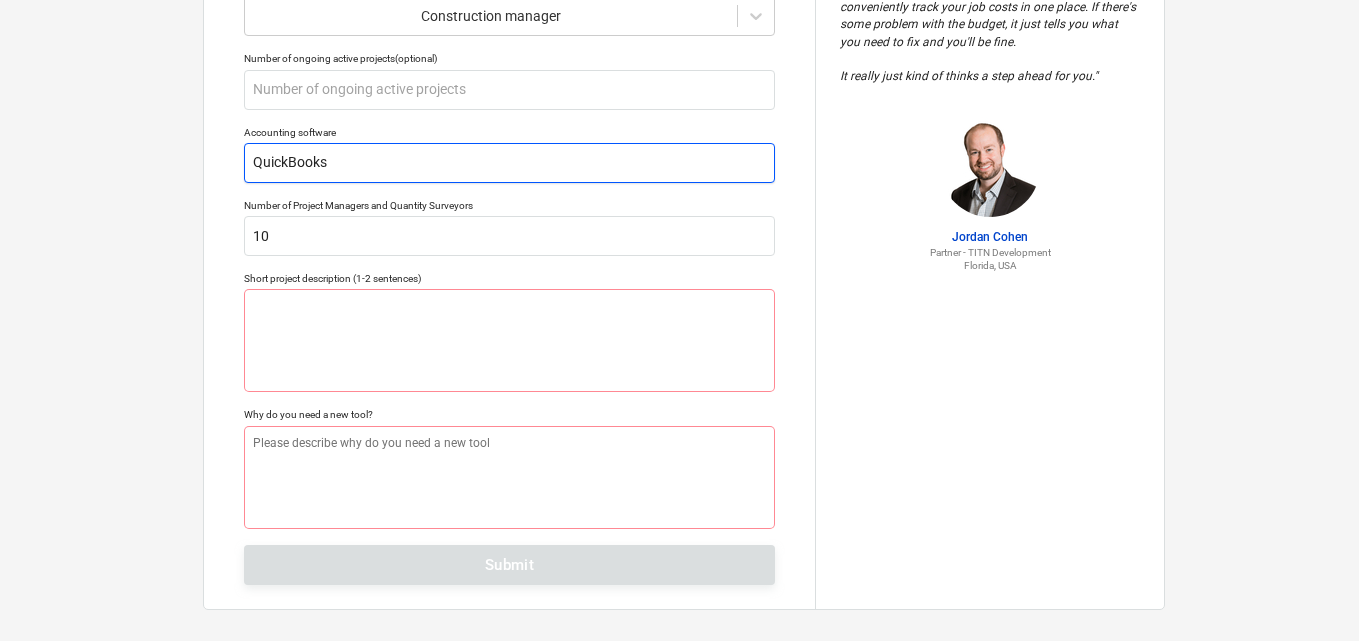 scroll, scrollTop: 420, scrollLeft: 0, axis: vertical 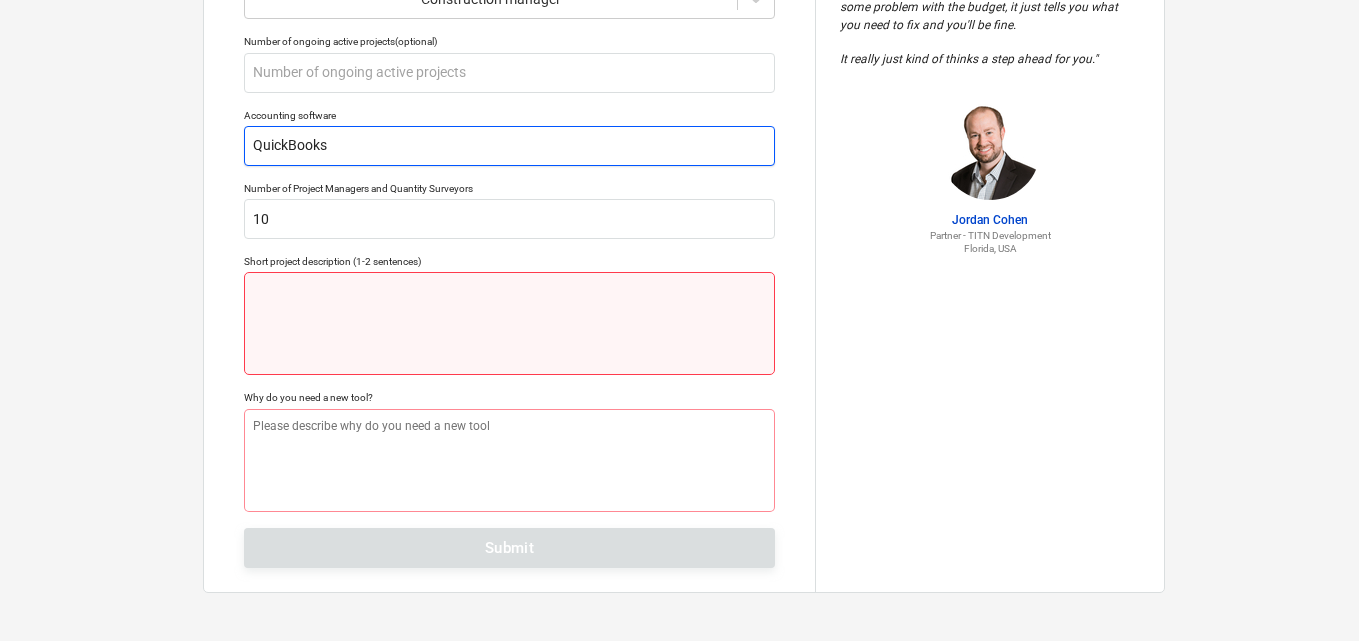 type on "QuickBooks" 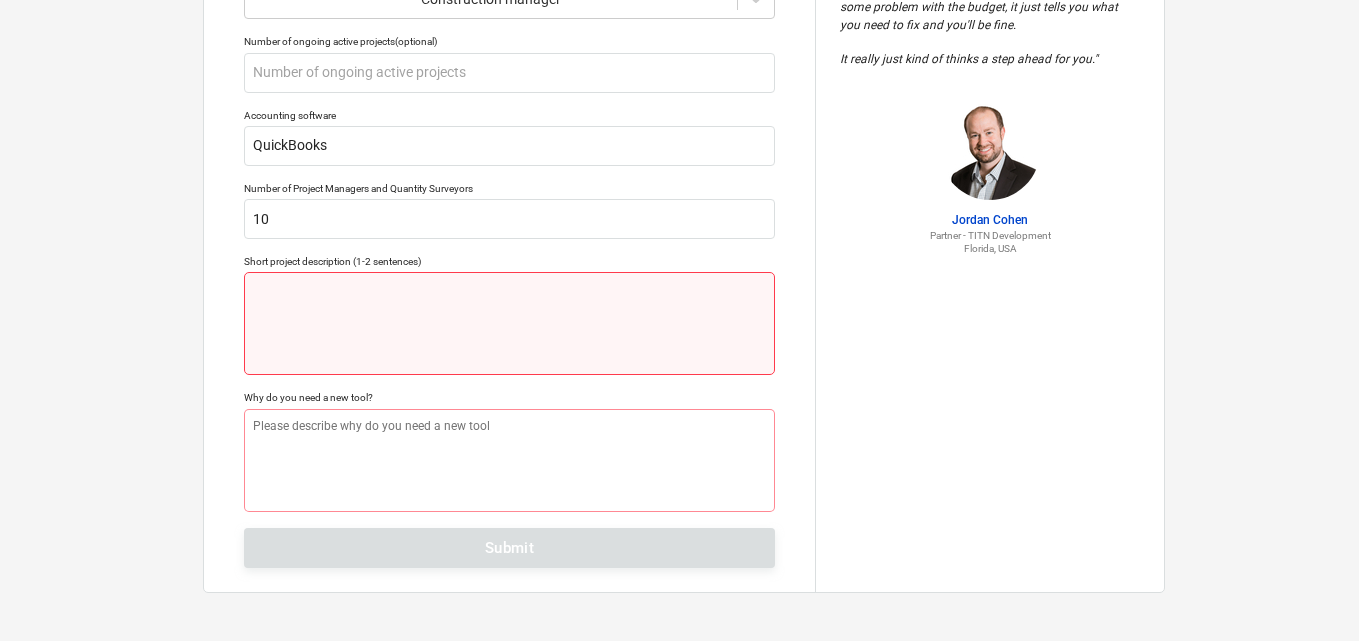 click at bounding box center (509, 323) 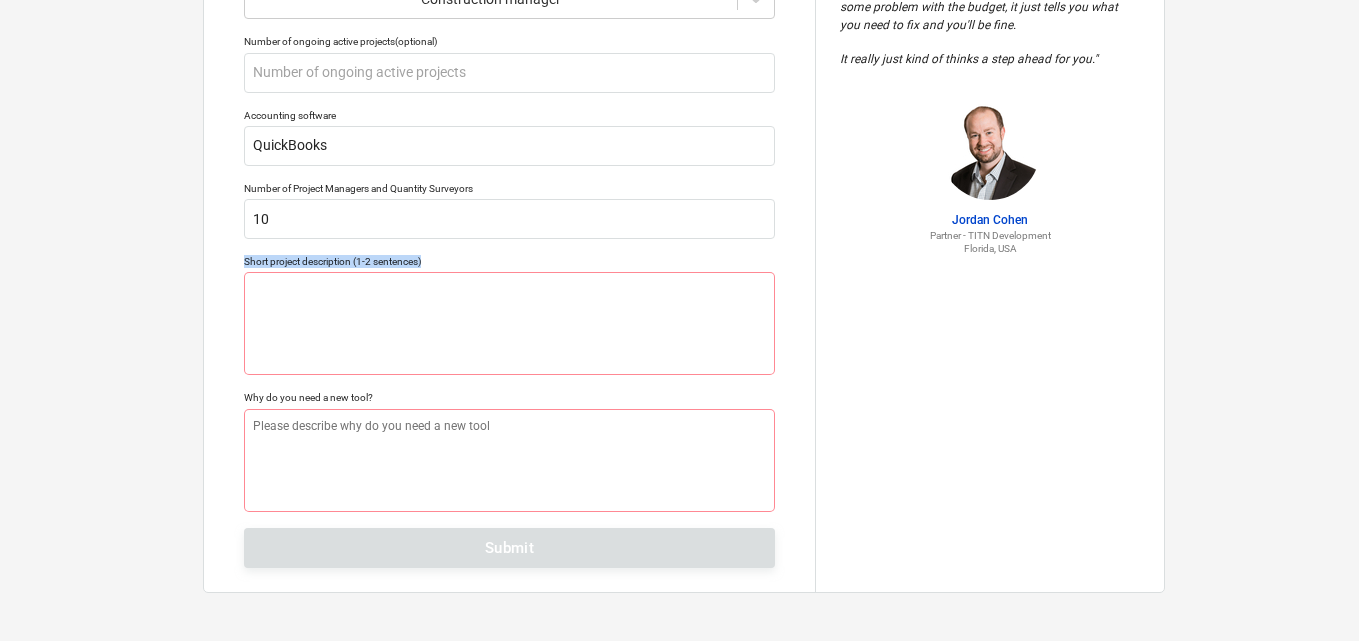 drag, startPoint x: 395, startPoint y: 259, endPoint x: 163, endPoint y: 260, distance: 232.00215 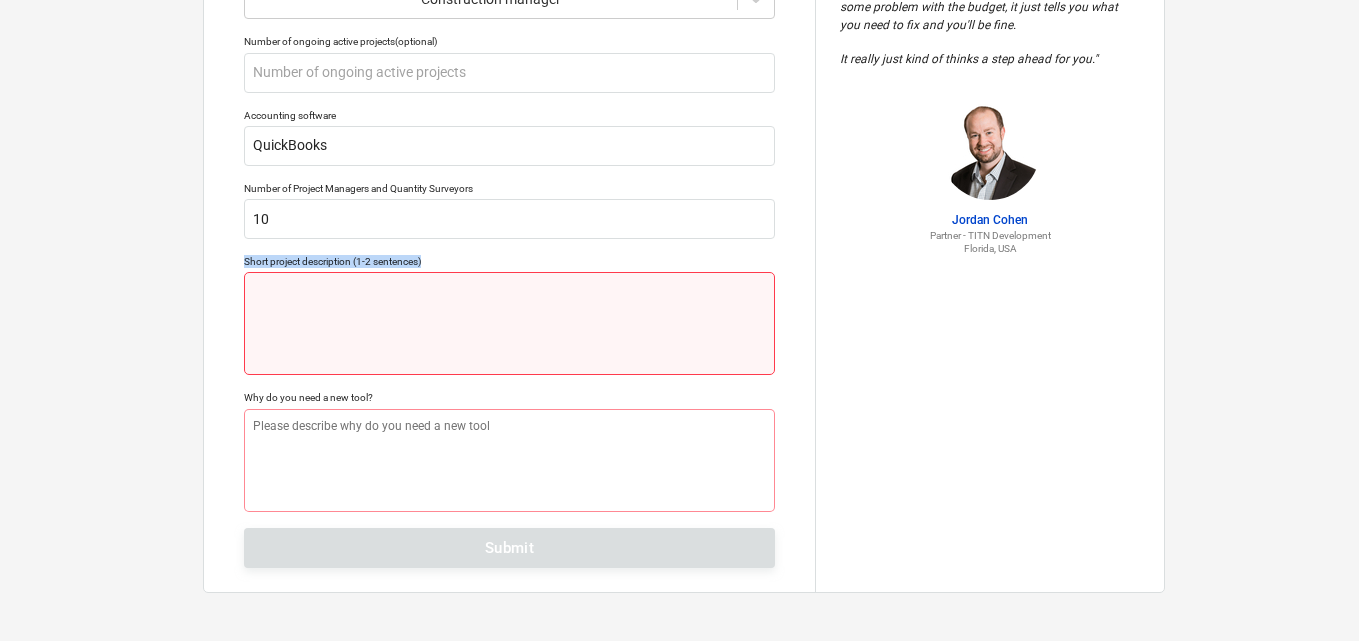 click at bounding box center (509, 323) 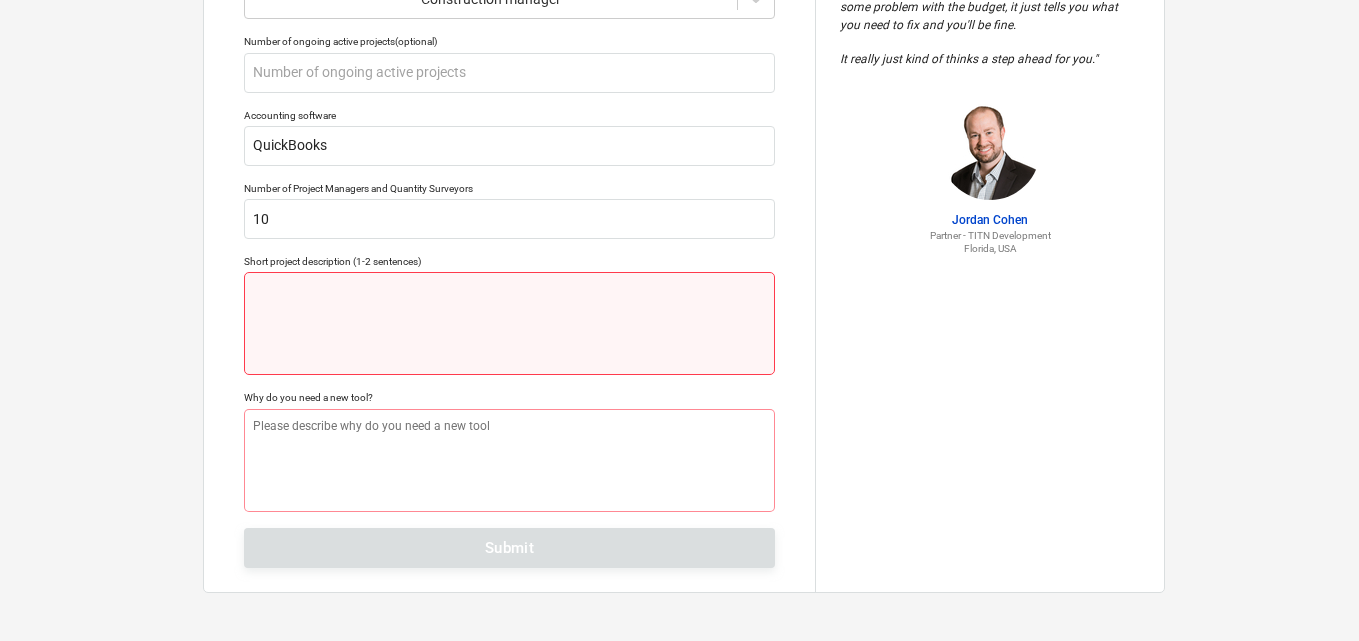 paste on "We successfully completed a residential construction project involving the full build of a 5-bedroom home, including structural framing, MEP installation, and interior finishes." 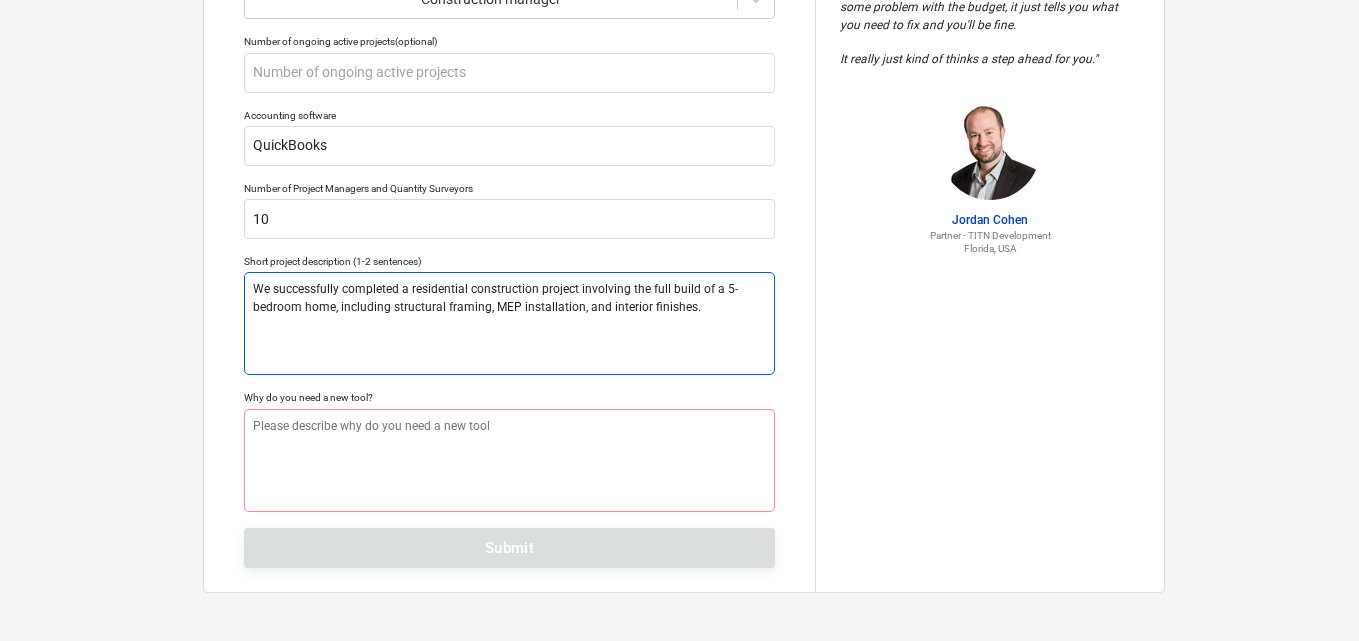 type on "x" 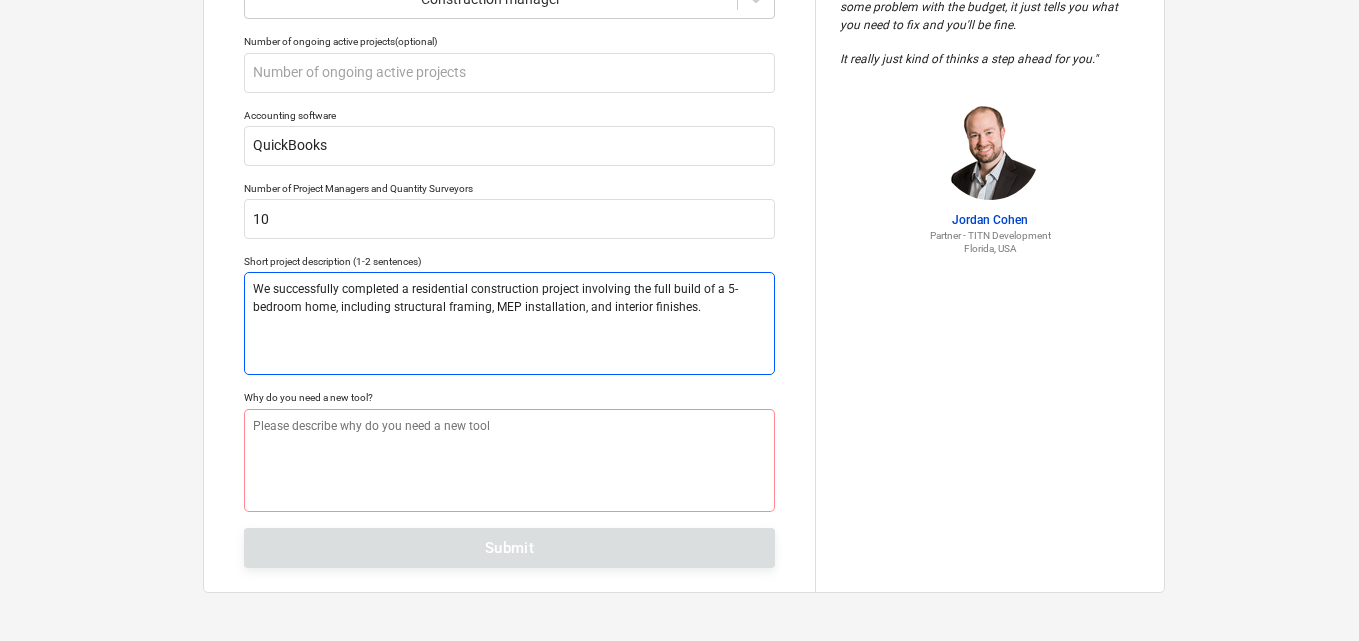 type on "We successfully completed a residential construction project involving the full build of a 5-bedroom home, including structural framing, MEP installation, and interior finishes." 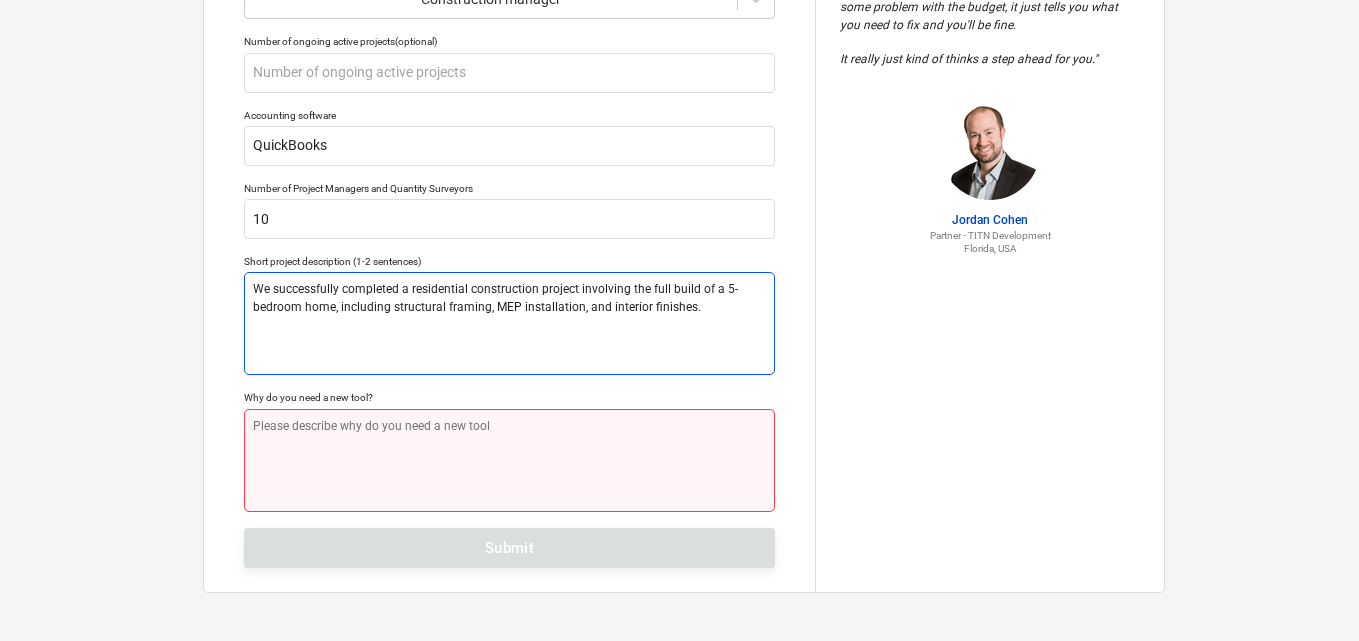 type on "We successfully completed a residential construction project involving the full build of a 5-bedroom home, including structural framing, MEP installation, and interior finishes." 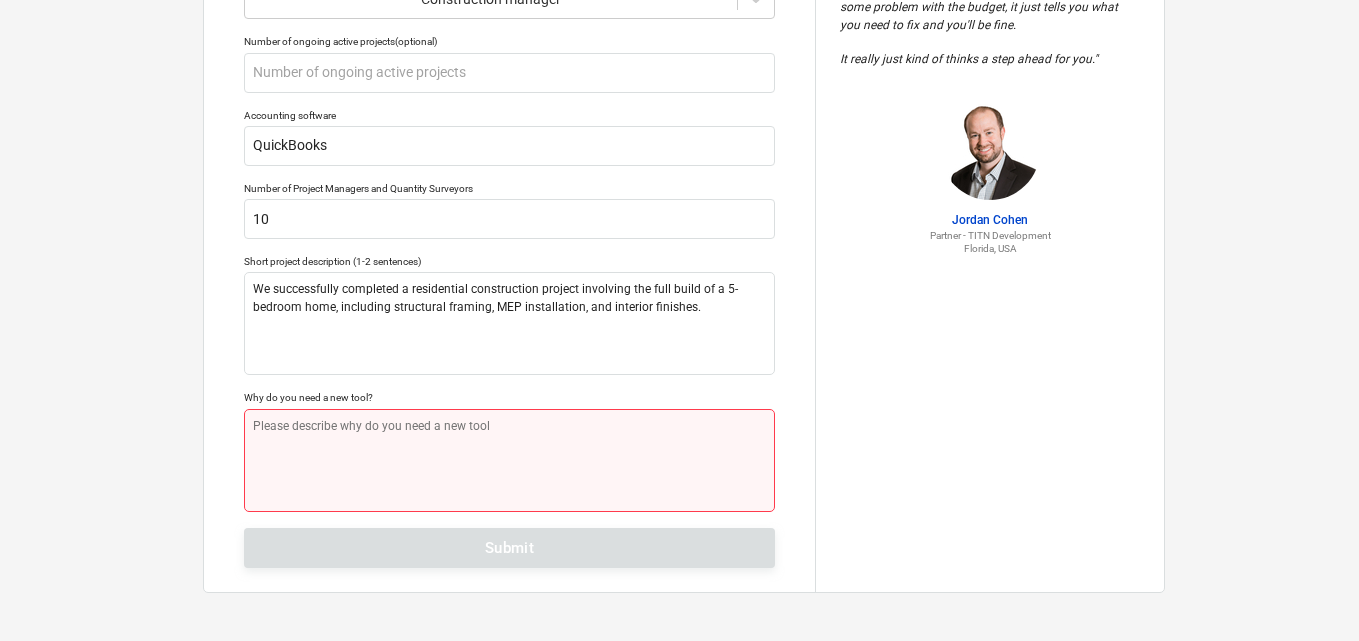 click at bounding box center [509, 460] 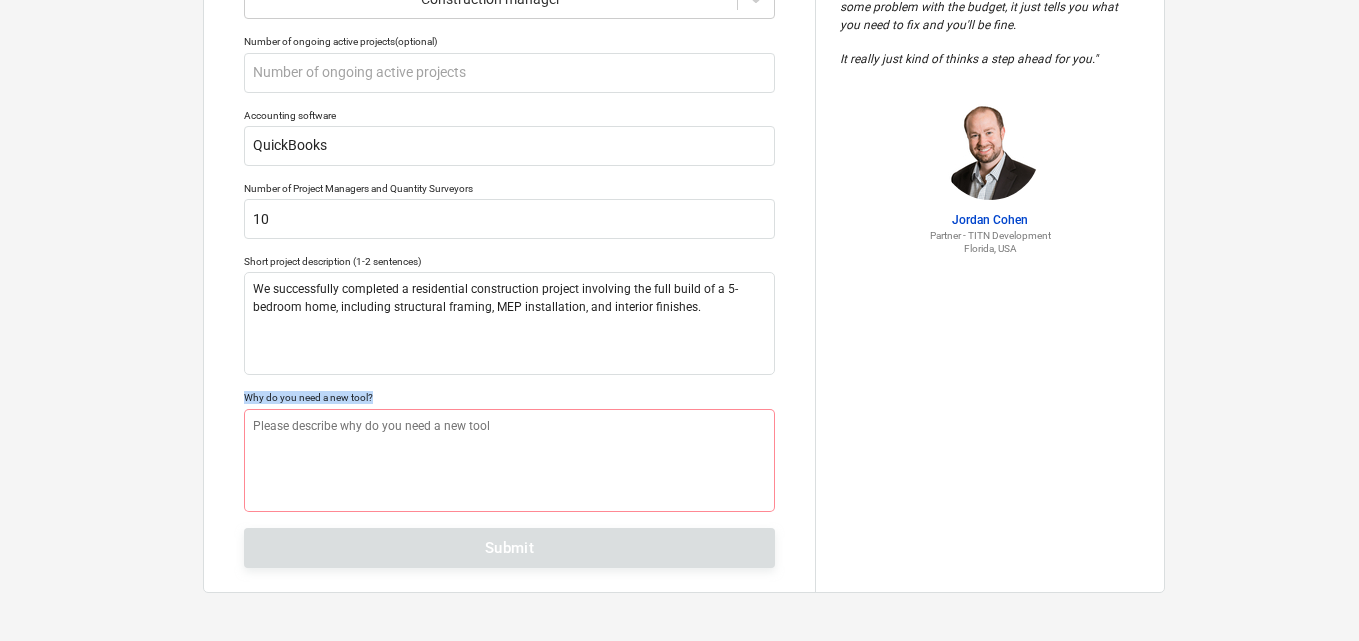 drag, startPoint x: 392, startPoint y: 391, endPoint x: 179, endPoint y: 400, distance: 213.19006 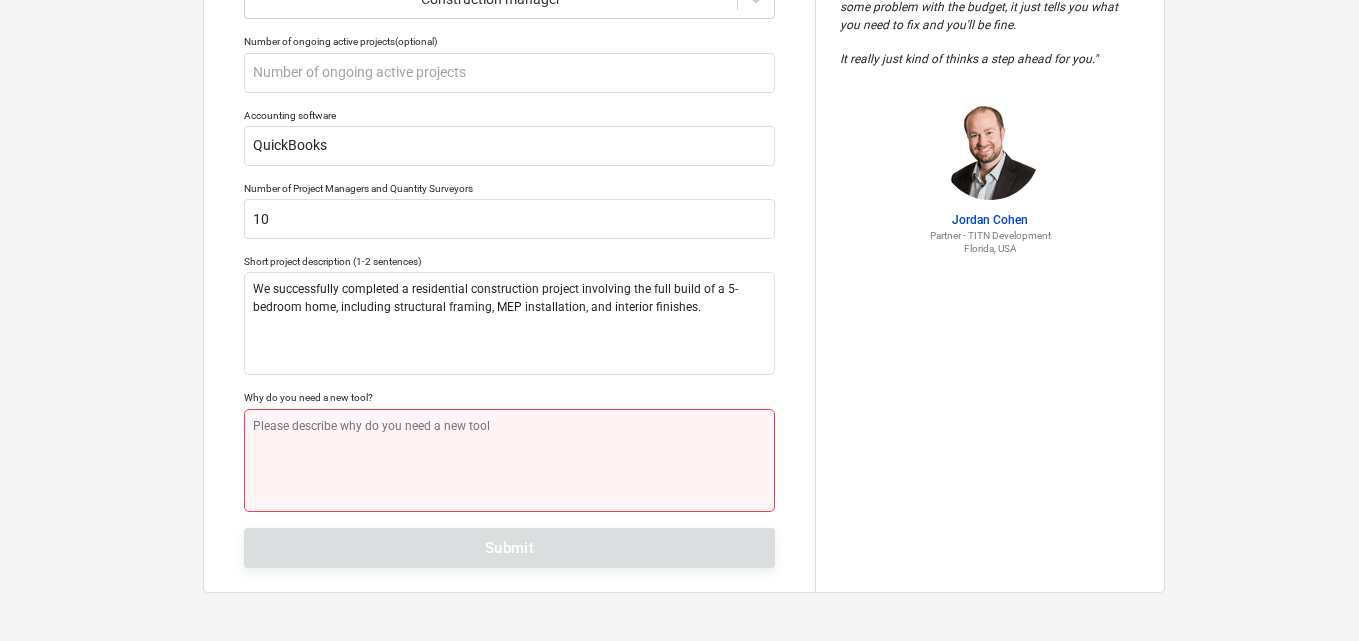 click at bounding box center [509, 460] 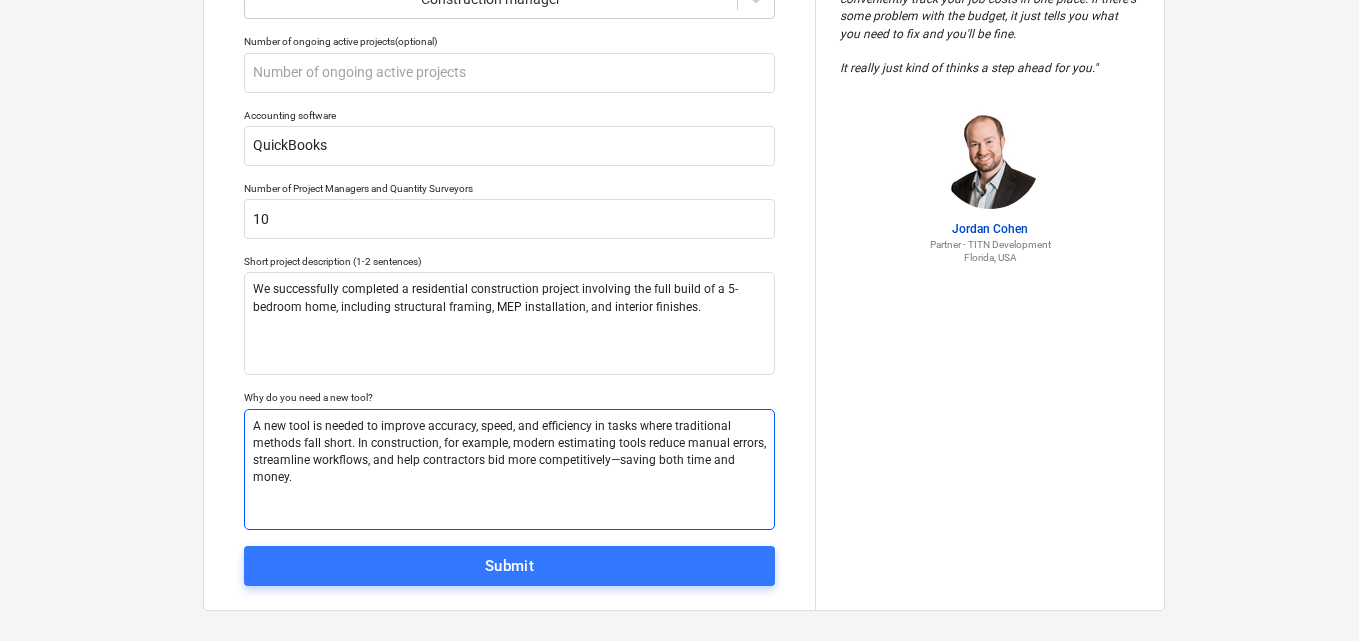 type on "x" 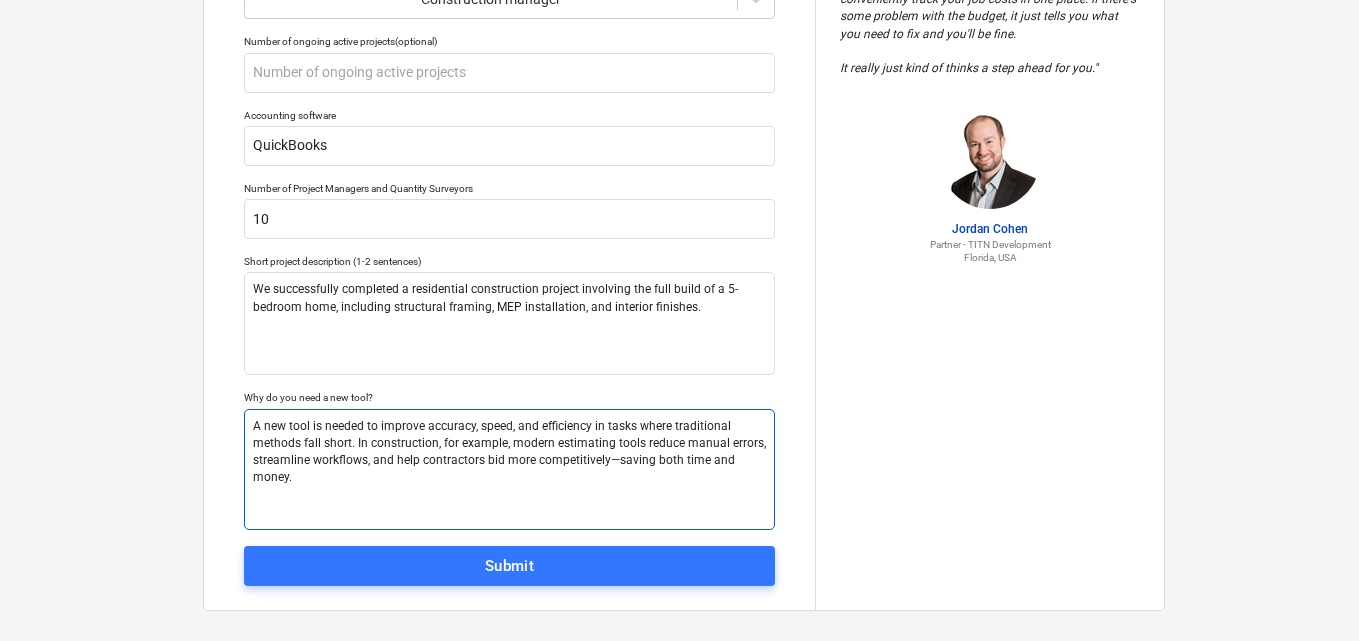 type on "A new tool is needed to improve accuracy, speed, and efficiency in tasks where traditional methods fall short. In construction, for example, modern estimating tools reduce manual errors, streamline workflows, and help contractors bid more competitively—saving both time and money." 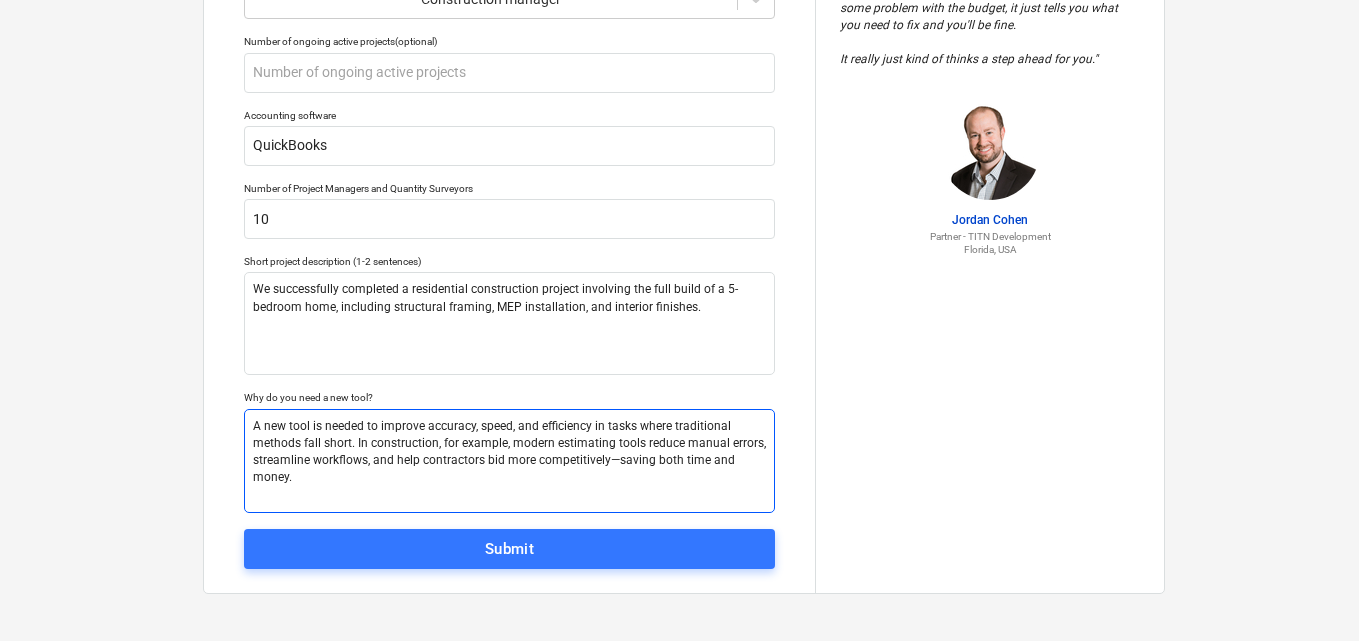 type on "x" 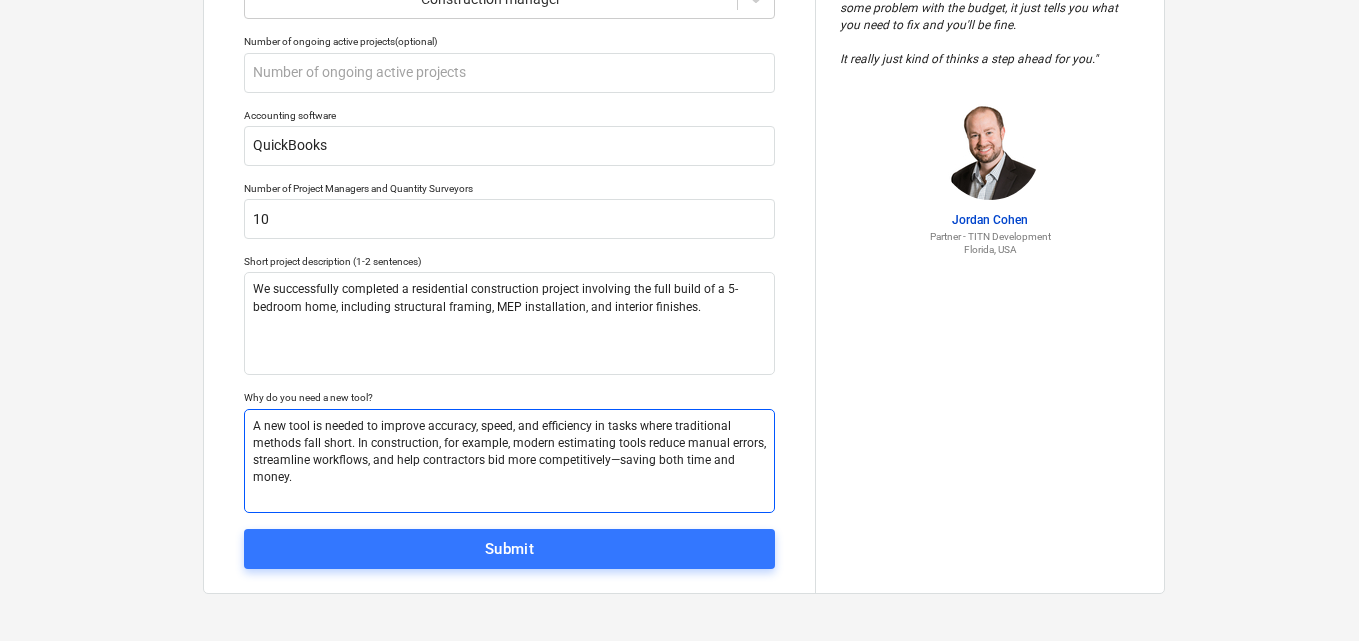 type on "A new tool is needed to improve accuracy, speed, and efficiency in tasks where traditional methods fall short. In construction, for example, modern estimating tools reduce manual errors, streamline workflows, and help contractors bid more competitively—saving both time and money." 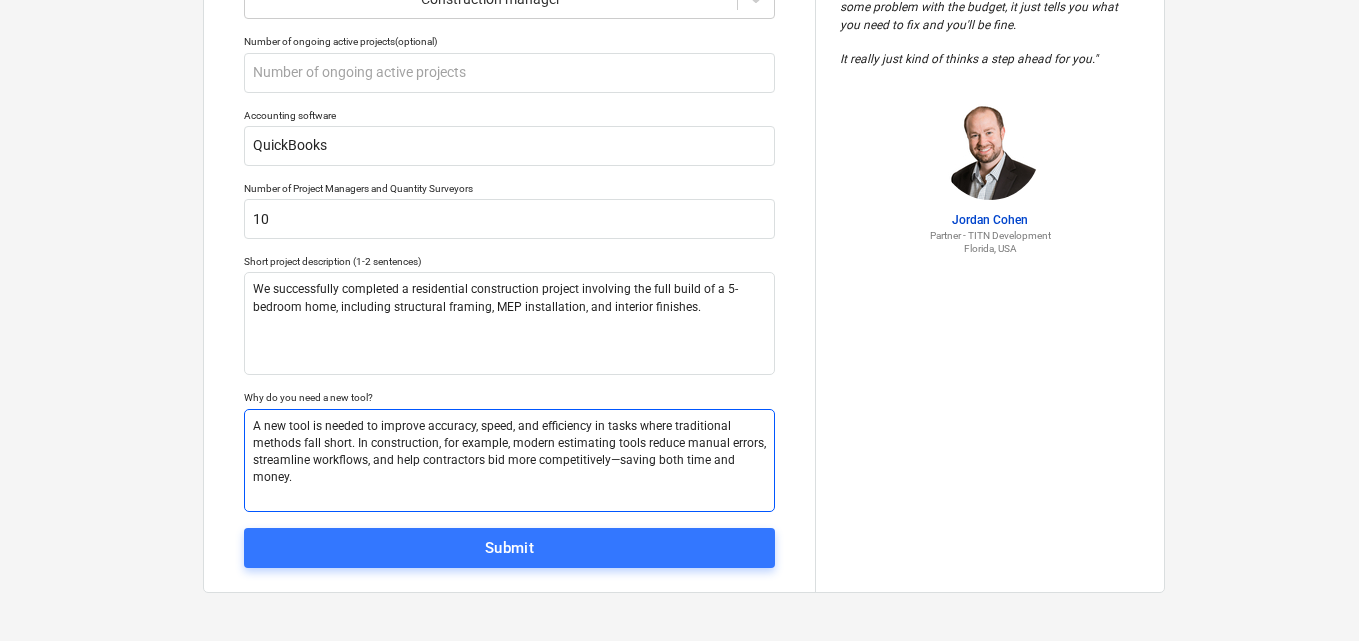 click on "A new tool is needed to improve accuracy, speed, and efficiency in tasks where traditional methods fall short. In construction, for example, modern estimating tools reduce manual errors, streamline workflows, and help contractors bid more competitively—saving both time and money." at bounding box center (509, 460) 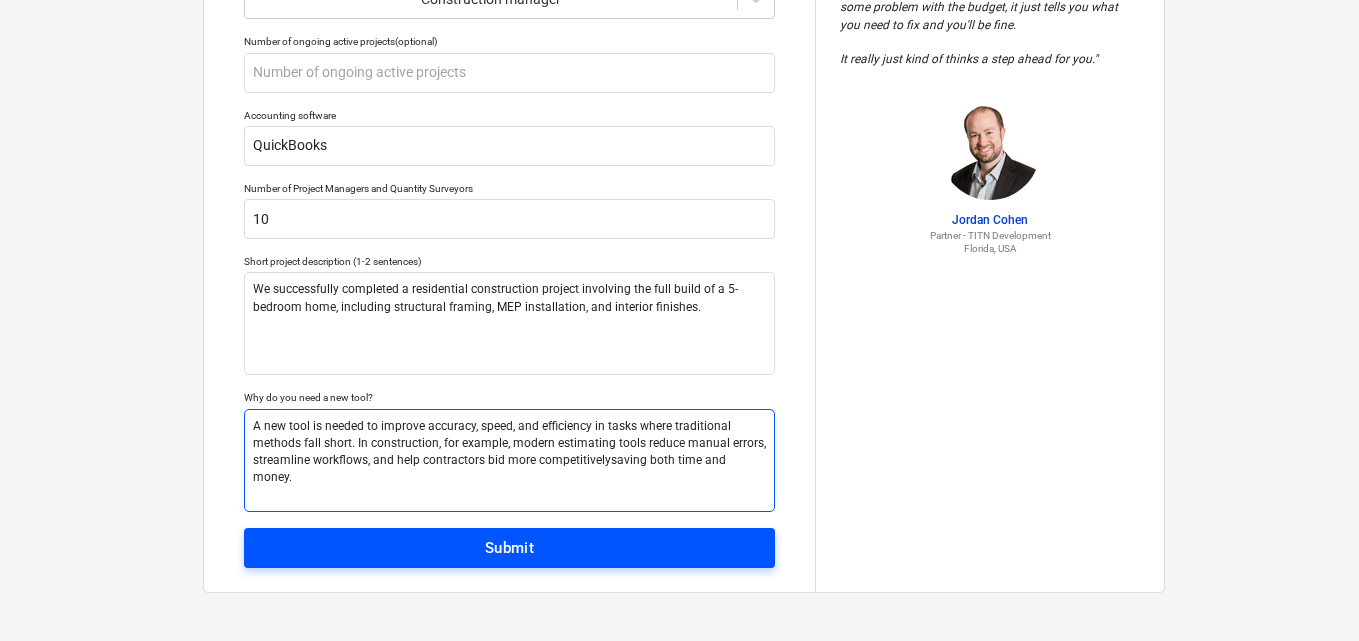 type on "x" 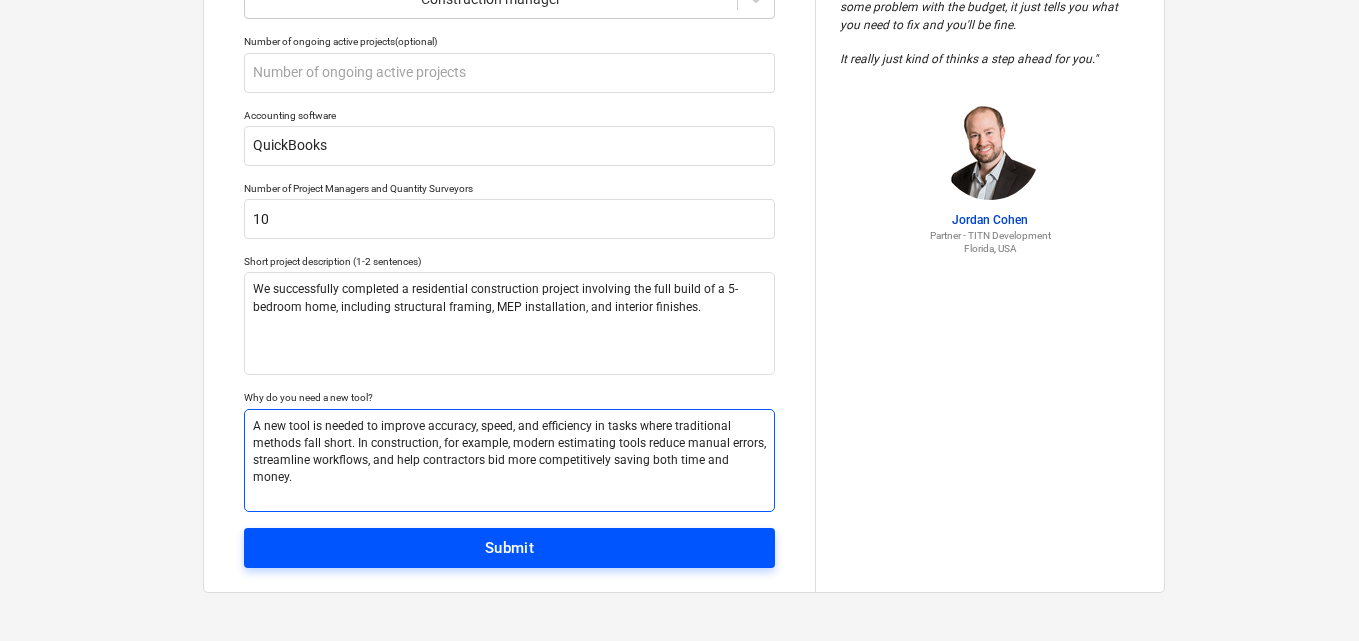 type on "A new tool is needed to improve accuracy, speed, and efficiency in tasks where traditional methods fall short. In construction, for example, modern estimating tools reduce manual errors, streamline workflows, and help contractors bid more competitively saving both time and money." 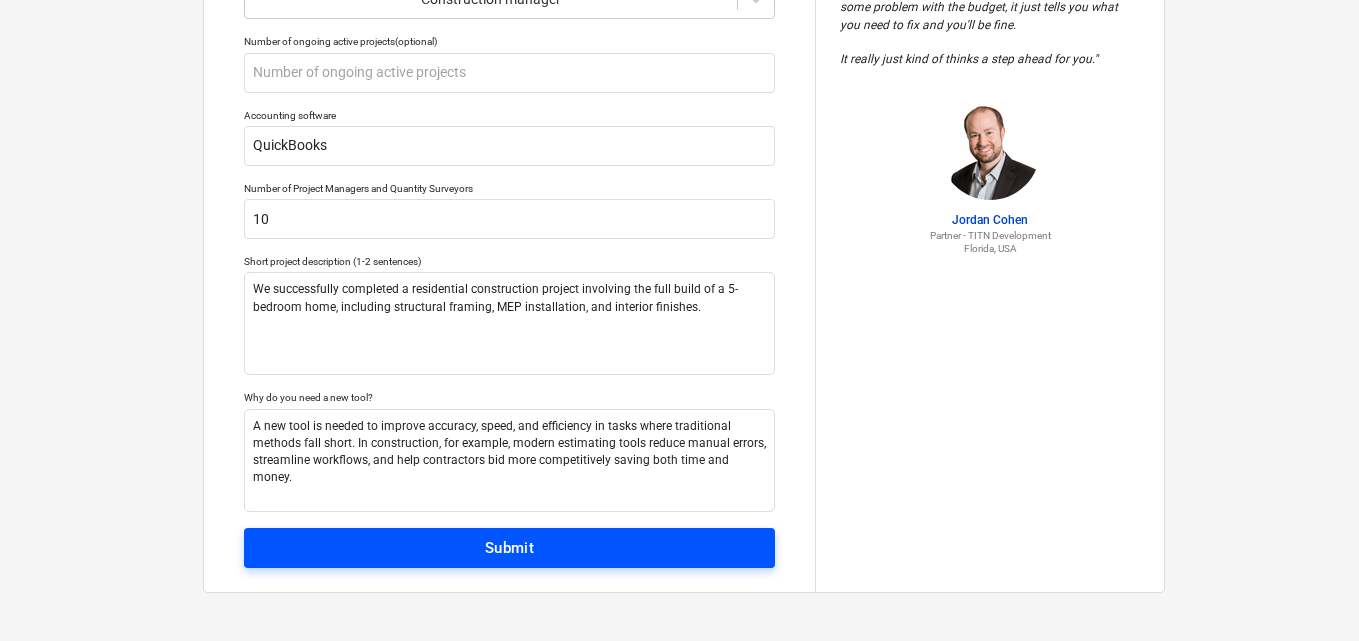 click on "Submit" at bounding box center (509, 548) 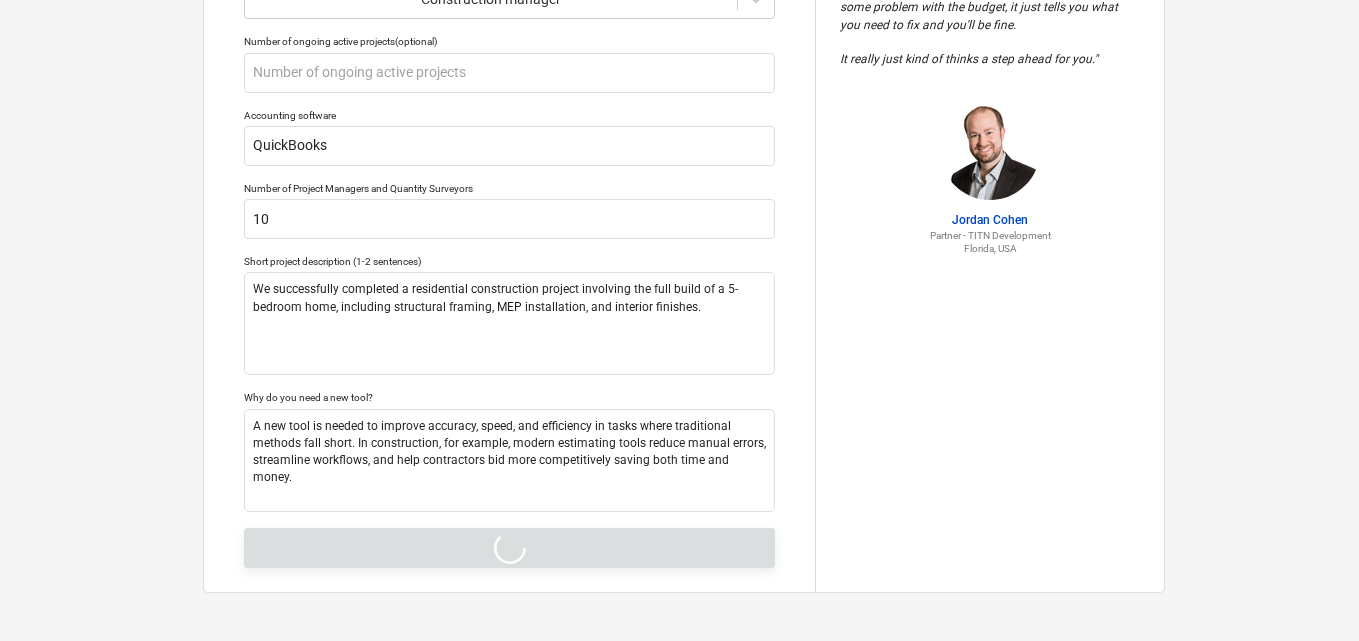 type on "x" 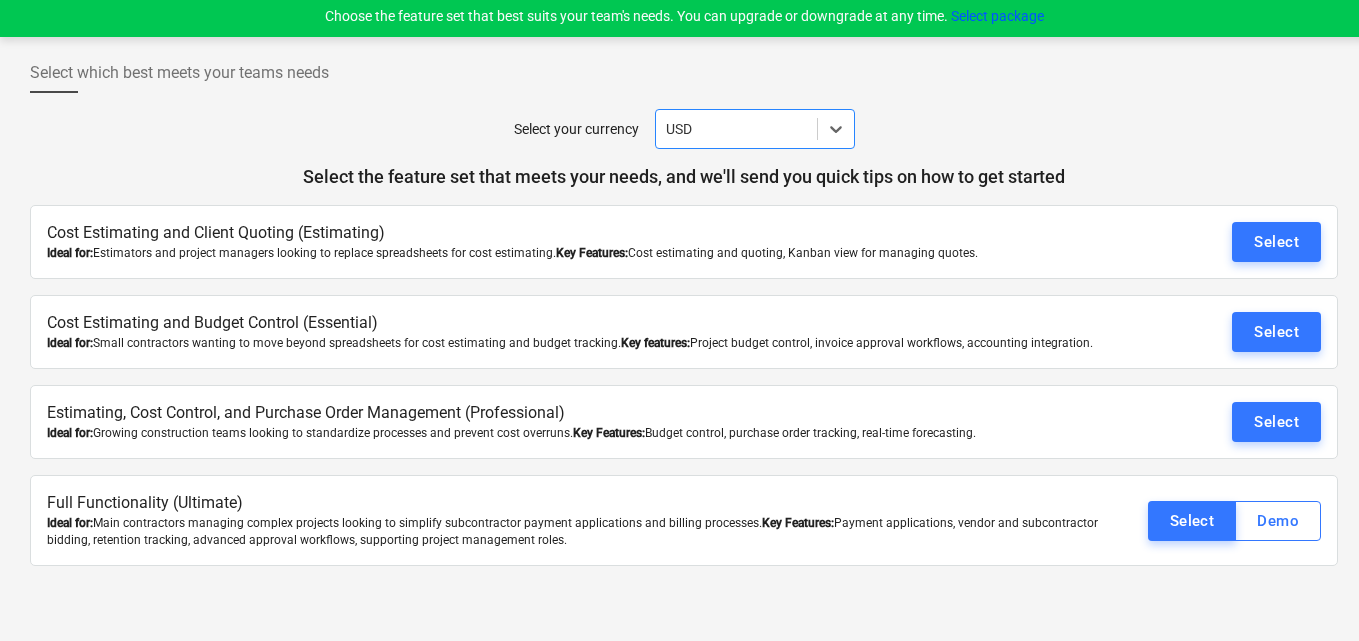 scroll, scrollTop: 0, scrollLeft: 0, axis: both 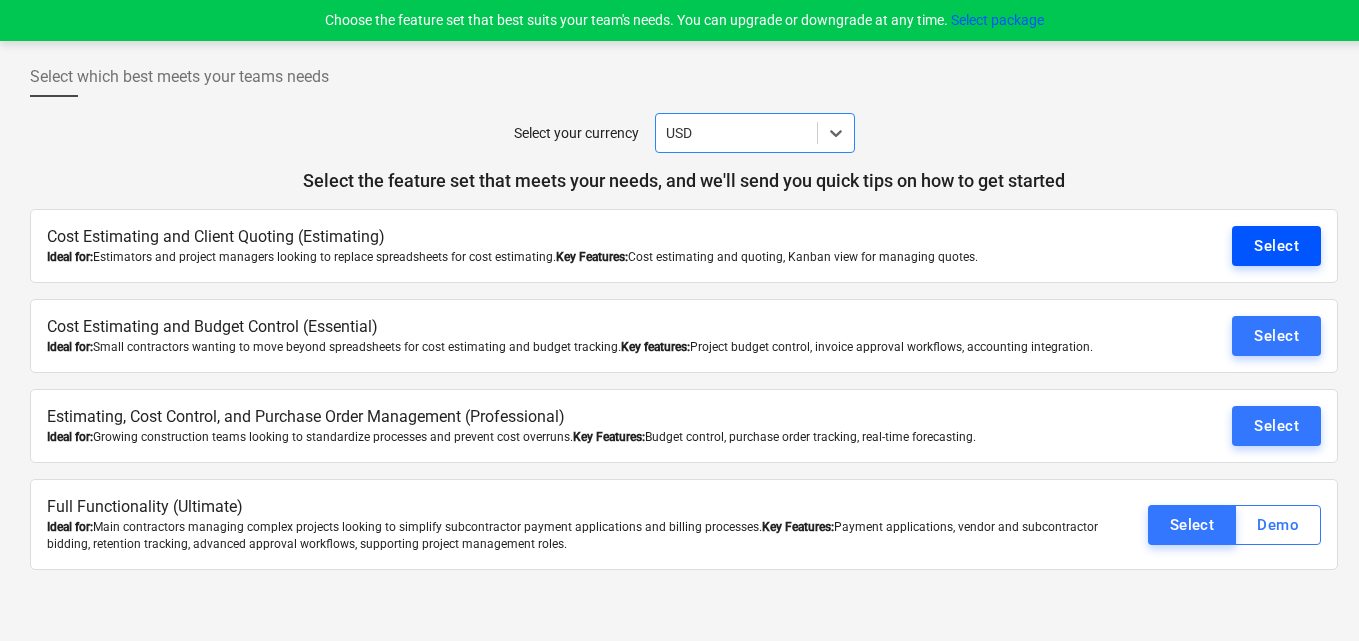 click on "Select" at bounding box center (1276, 246) 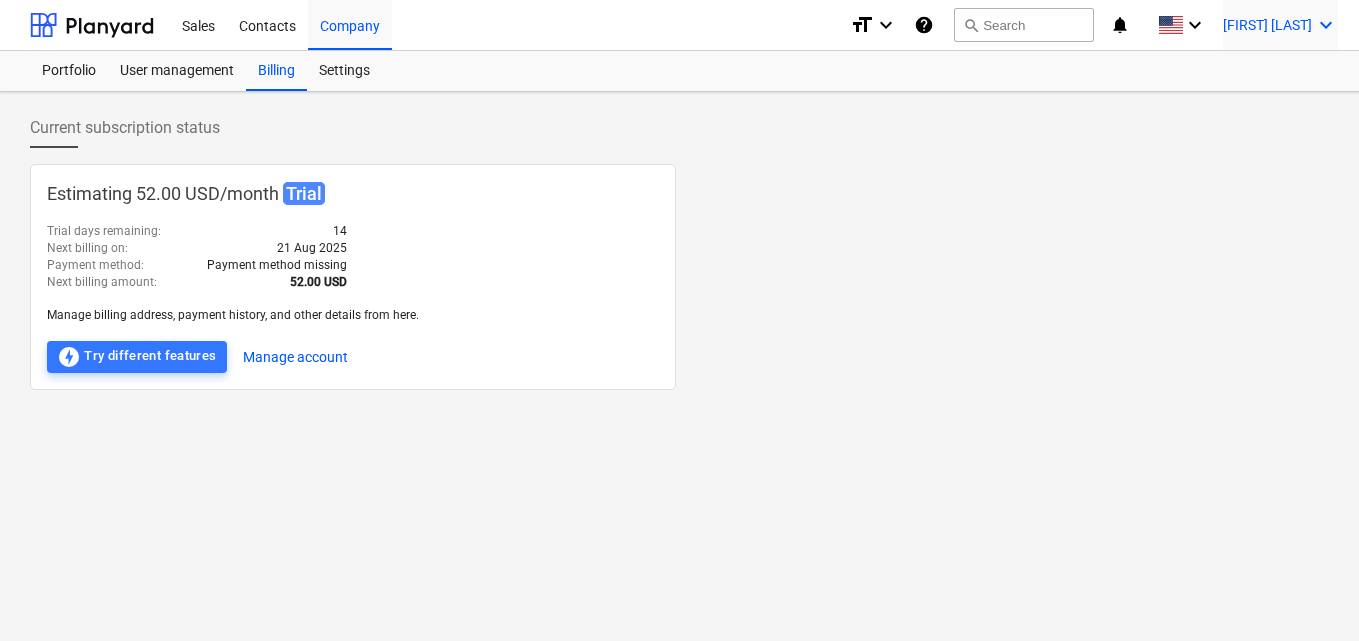 click on "keyboard_arrow_down" at bounding box center (1326, 25) 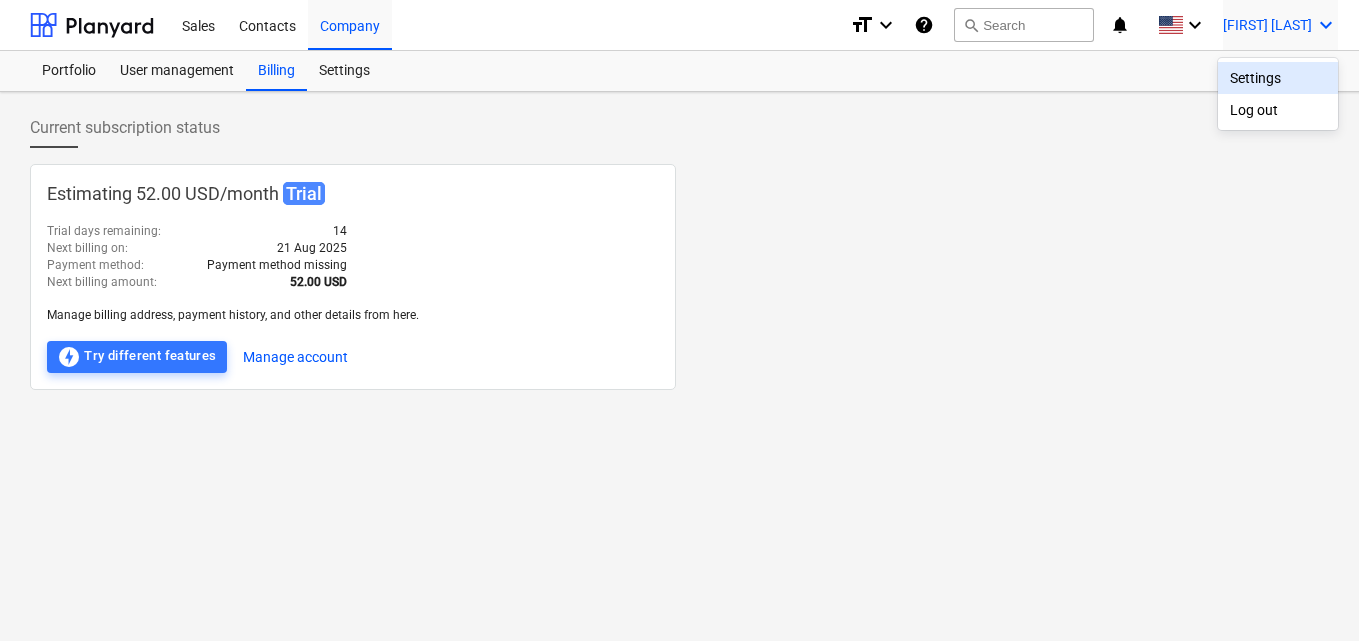 click at bounding box center (679, 320) 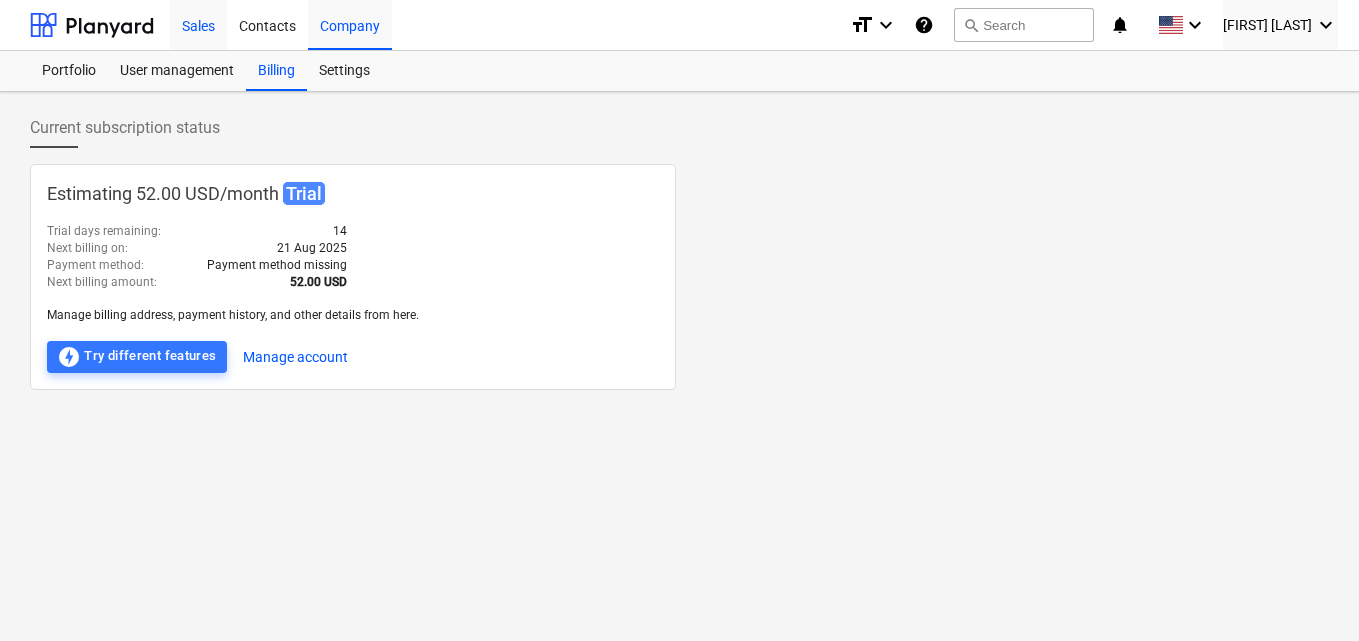 click on "Sales" at bounding box center (198, 24) 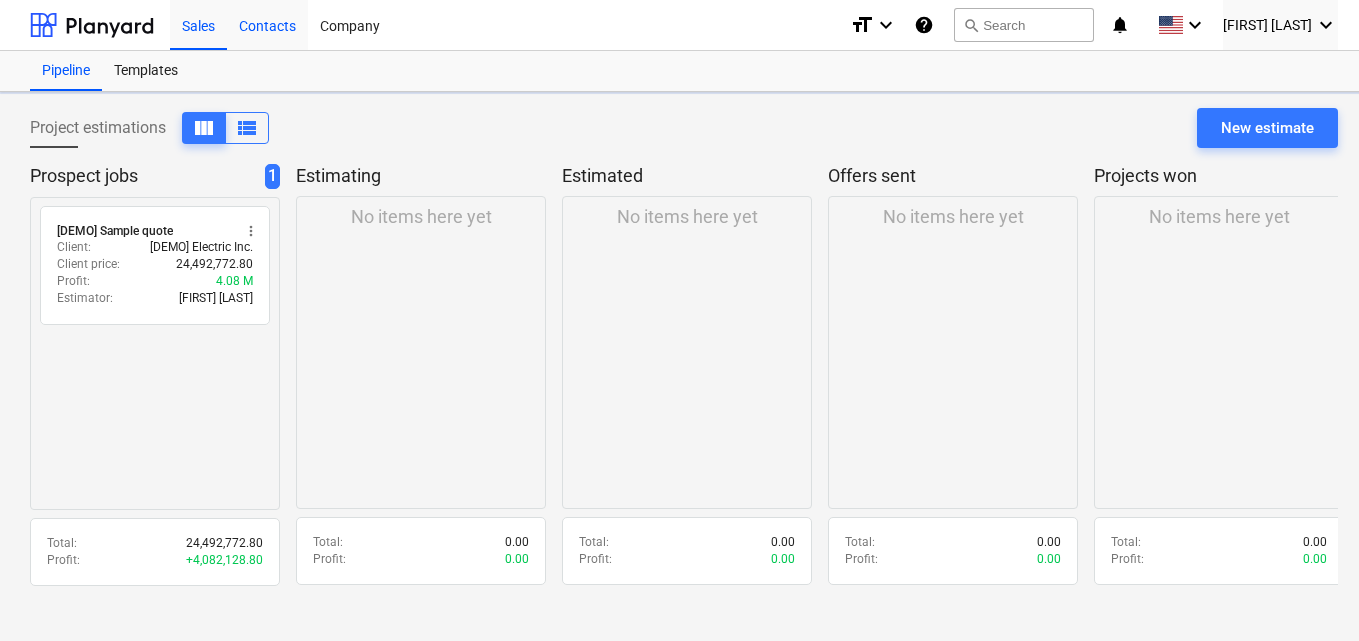 click on "Contacts" at bounding box center [267, 24] 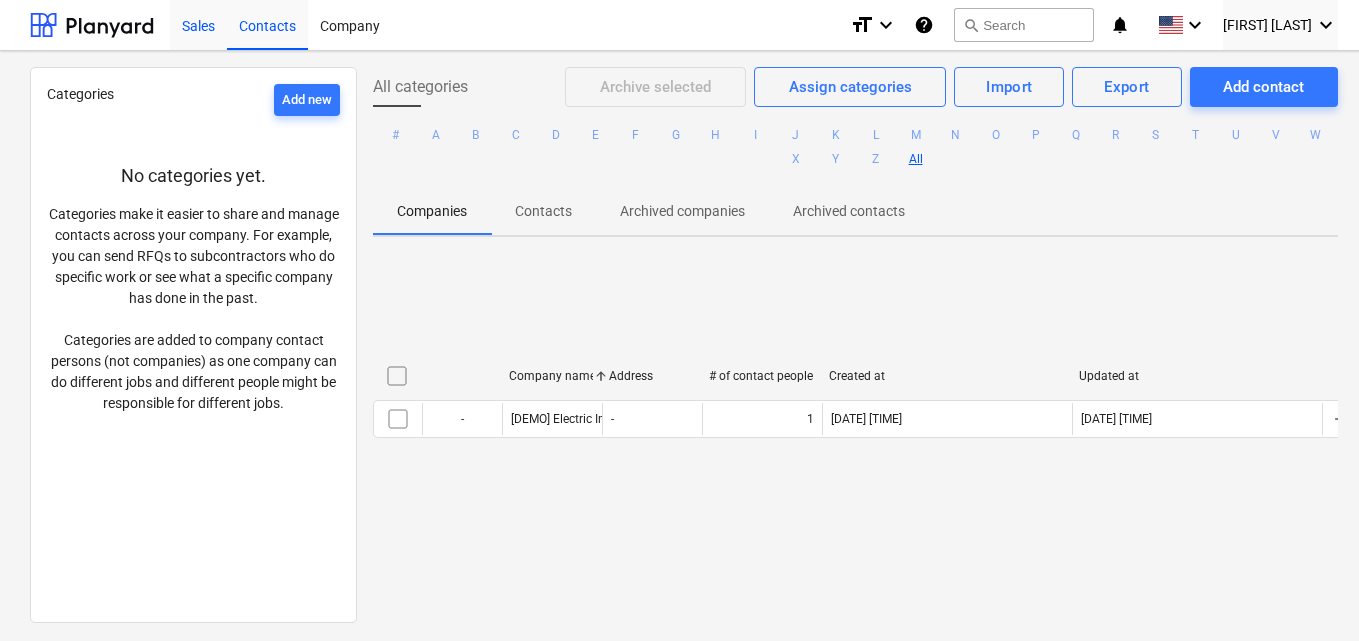 click on "Sales" at bounding box center [198, 24] 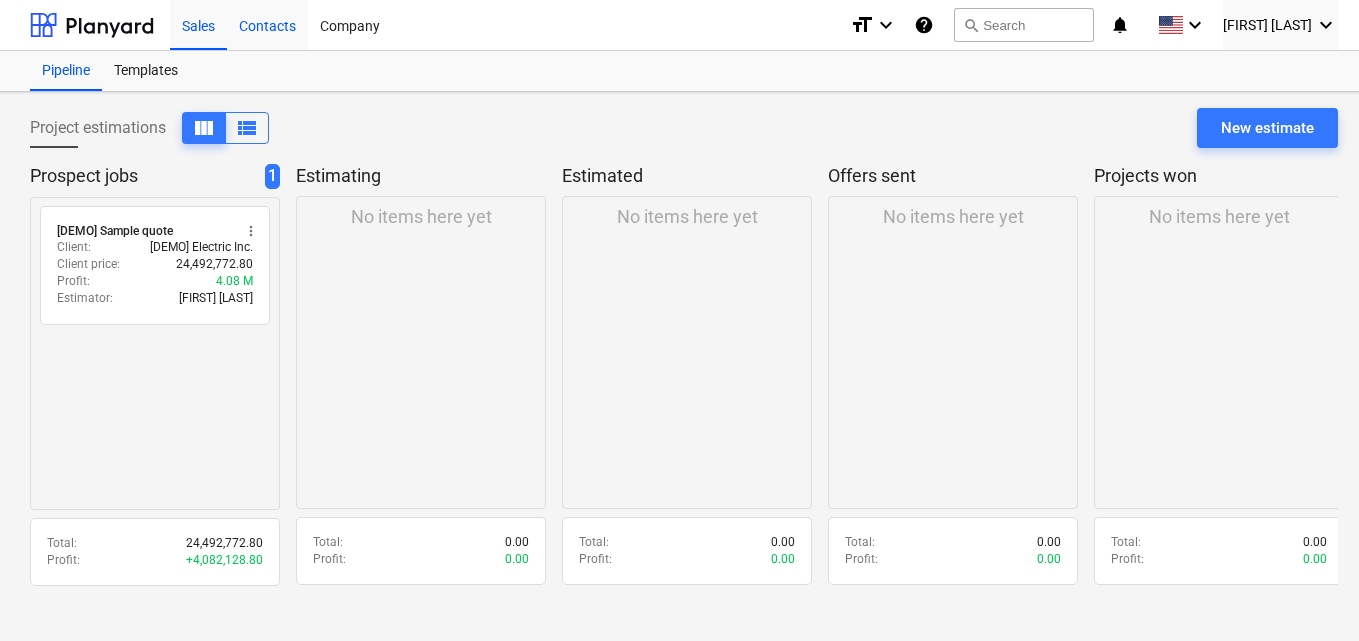click on "Contacts" at bounding box center (267, 24) 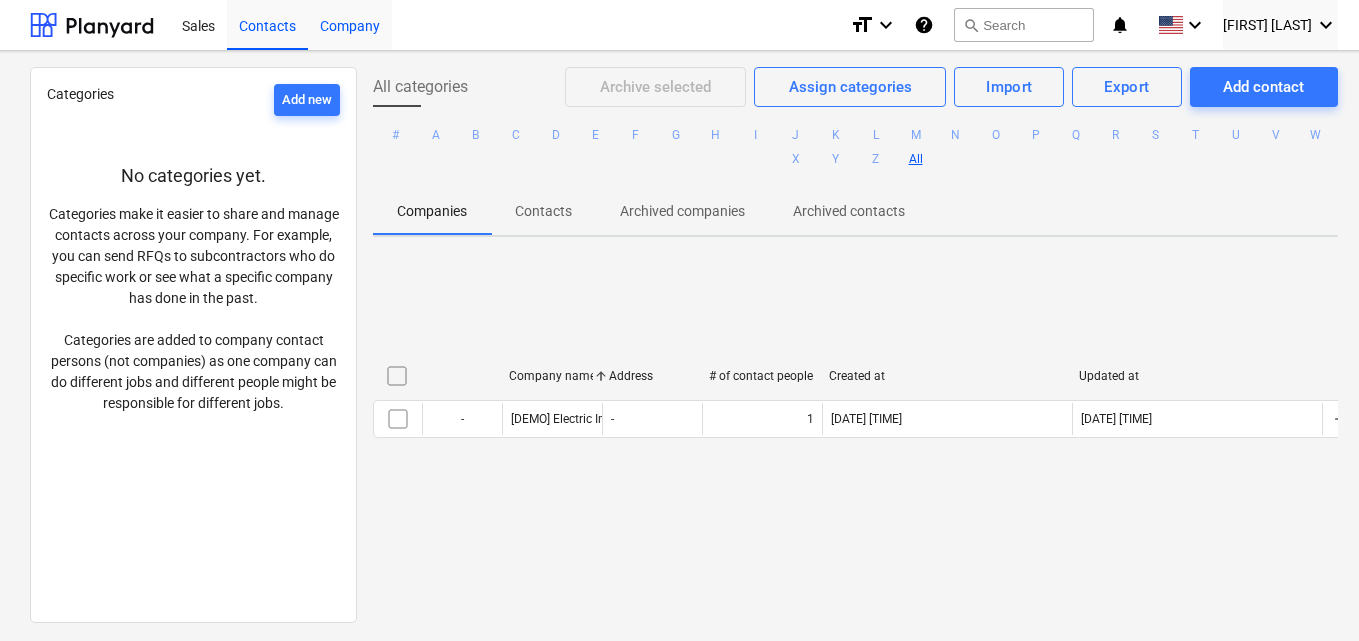 click on "Company" at bounding box center (350, 24) 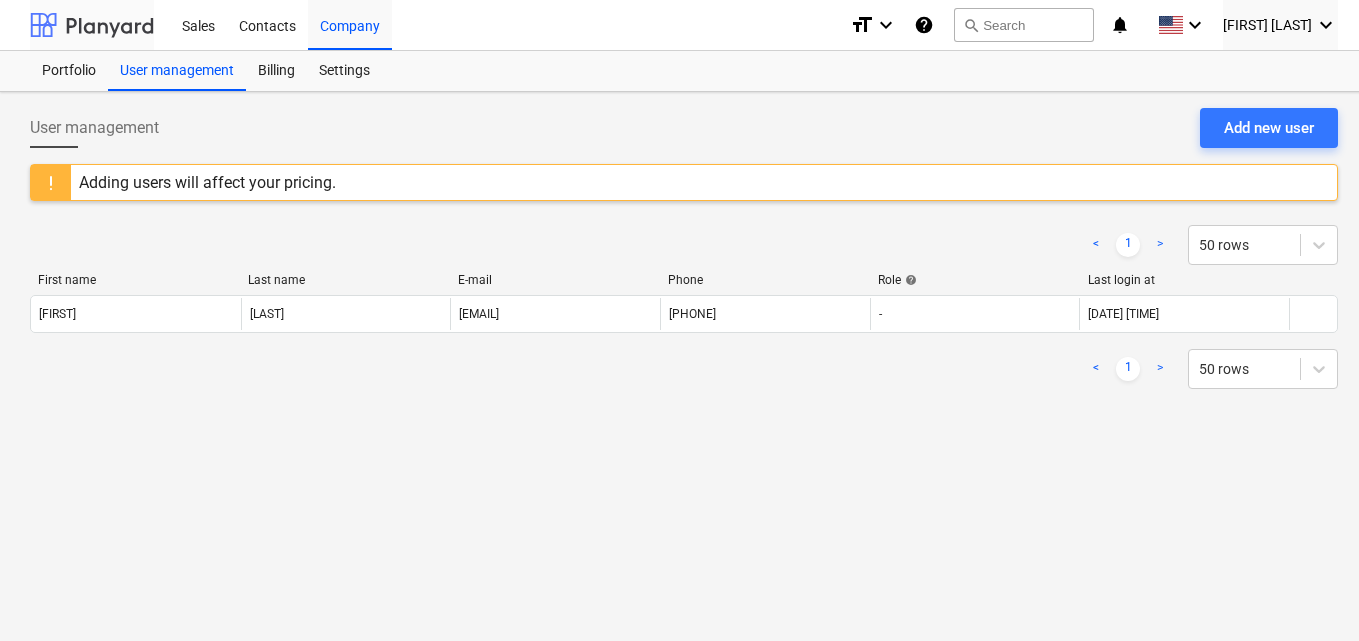 click at bounding box center [92, 25] 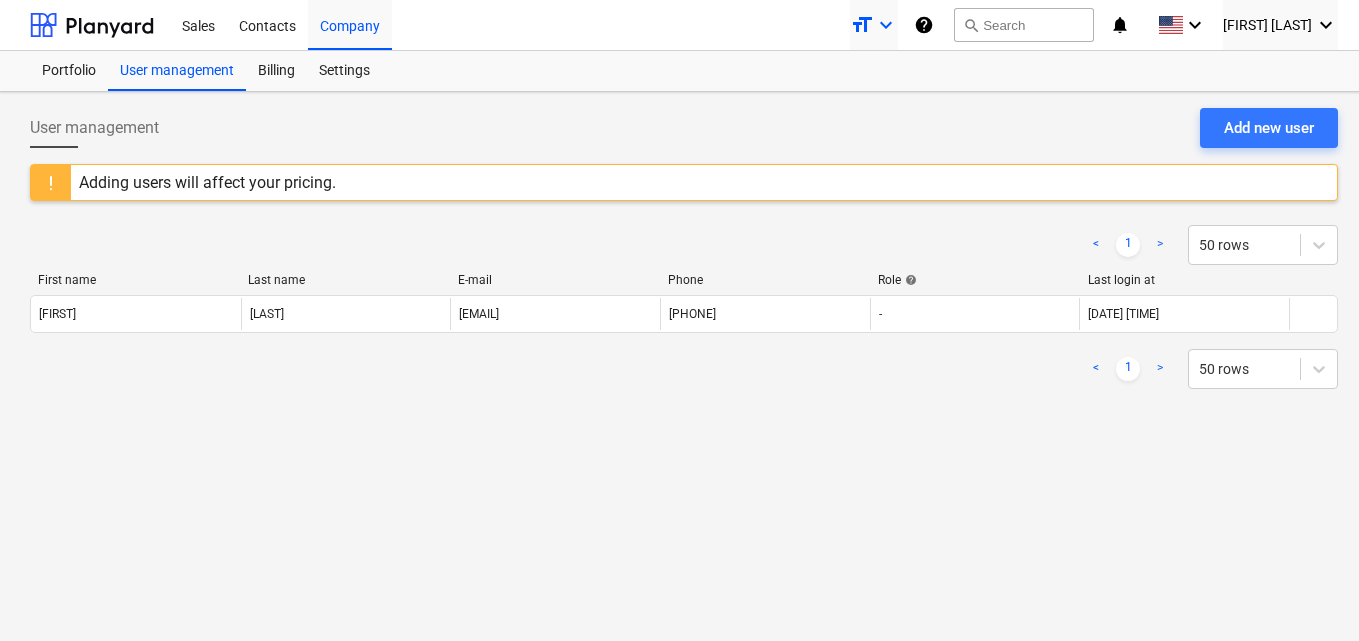 click on "keyboard_arrow_down" at bounding box center [886, 25] 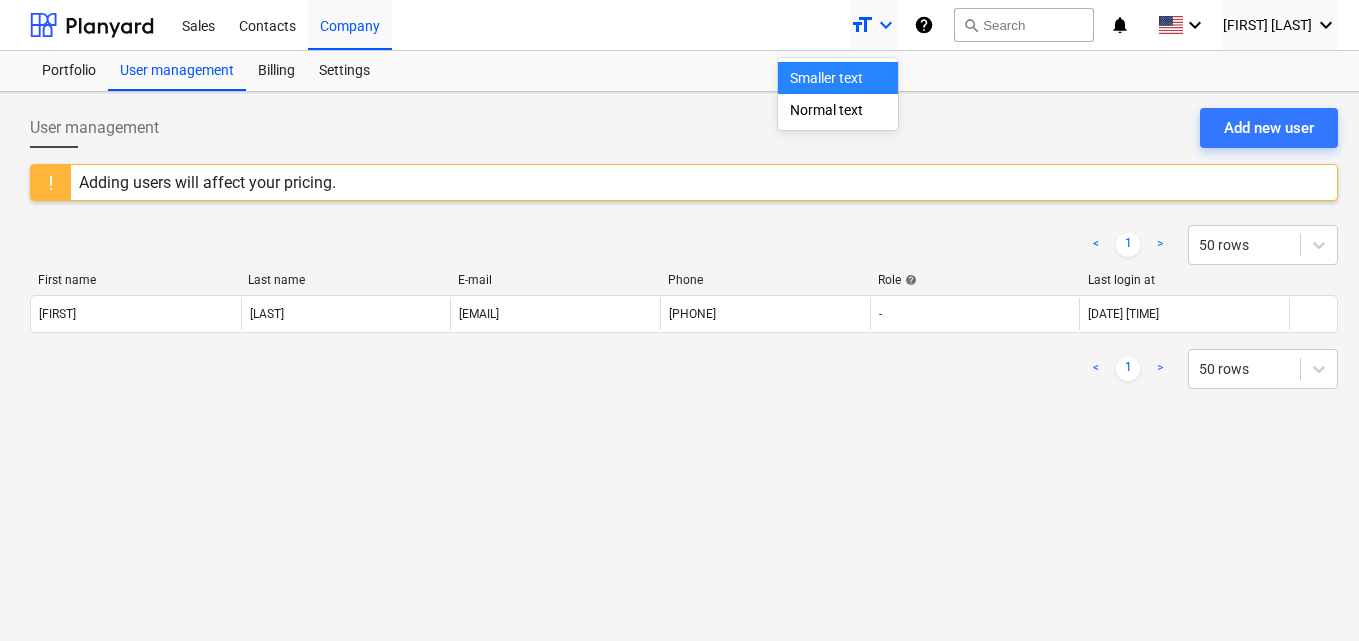 click at bounding box center [679, 320] 